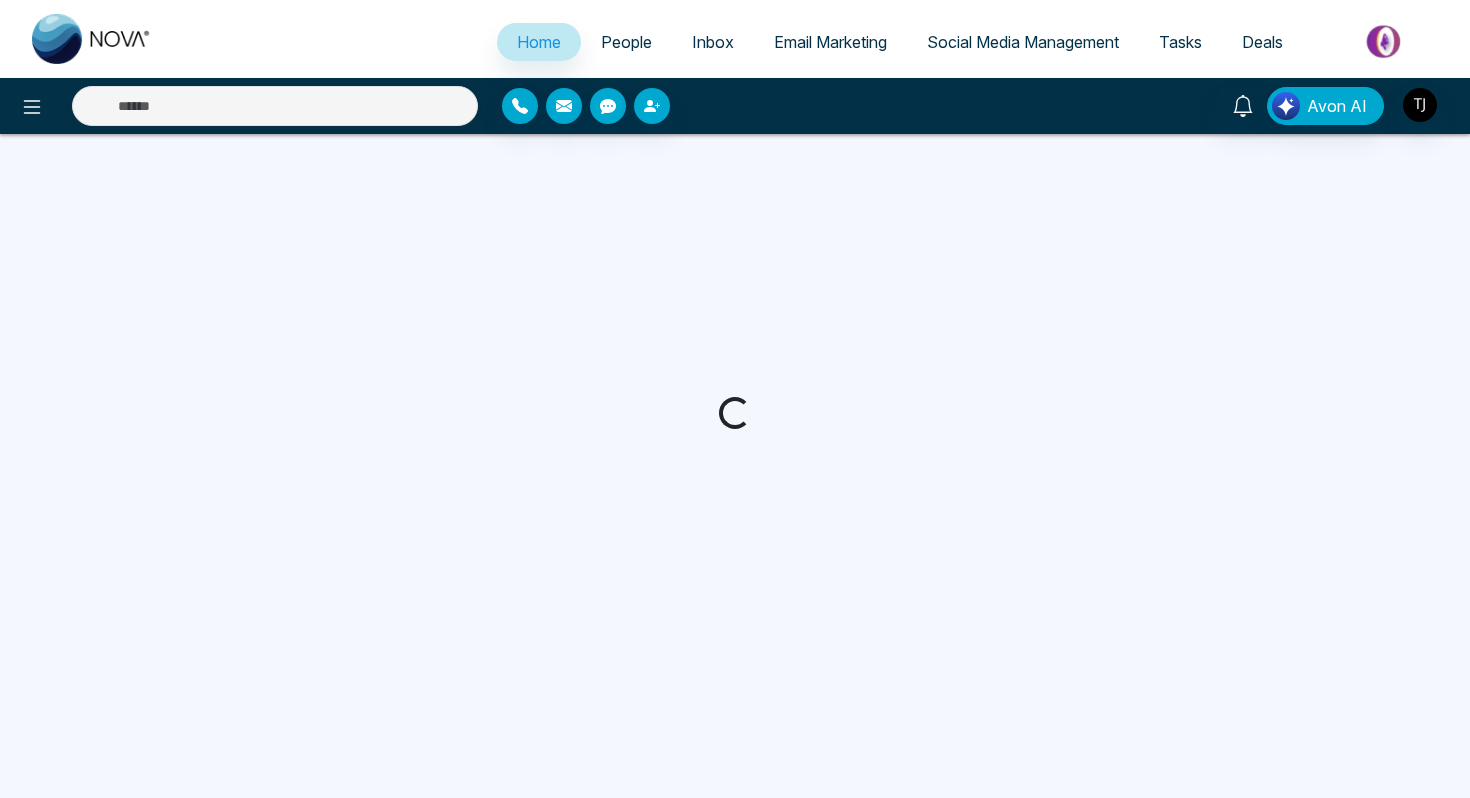 scroll, scrollTop: 0, scrollLeft: 0, axis: both 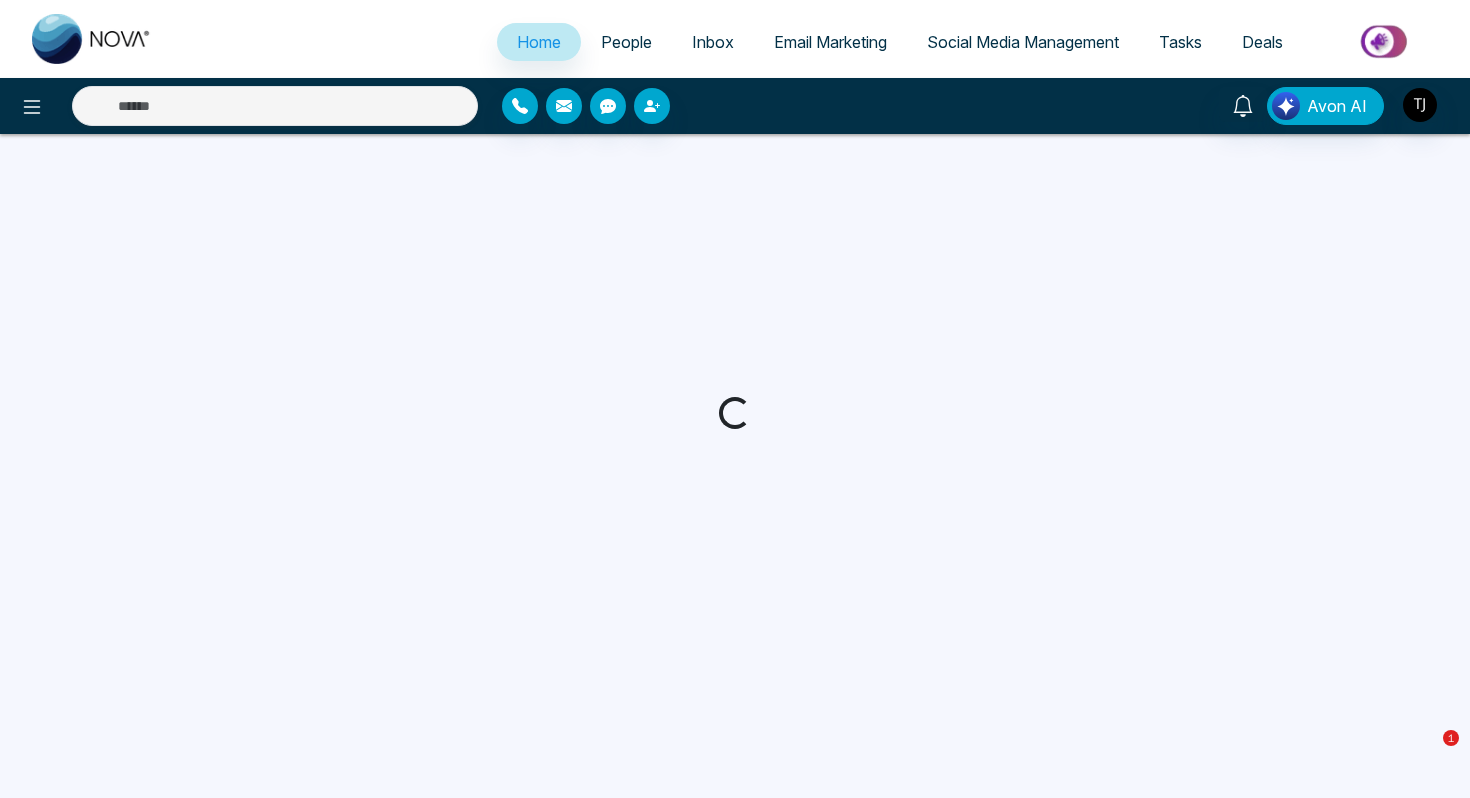 select on "*" 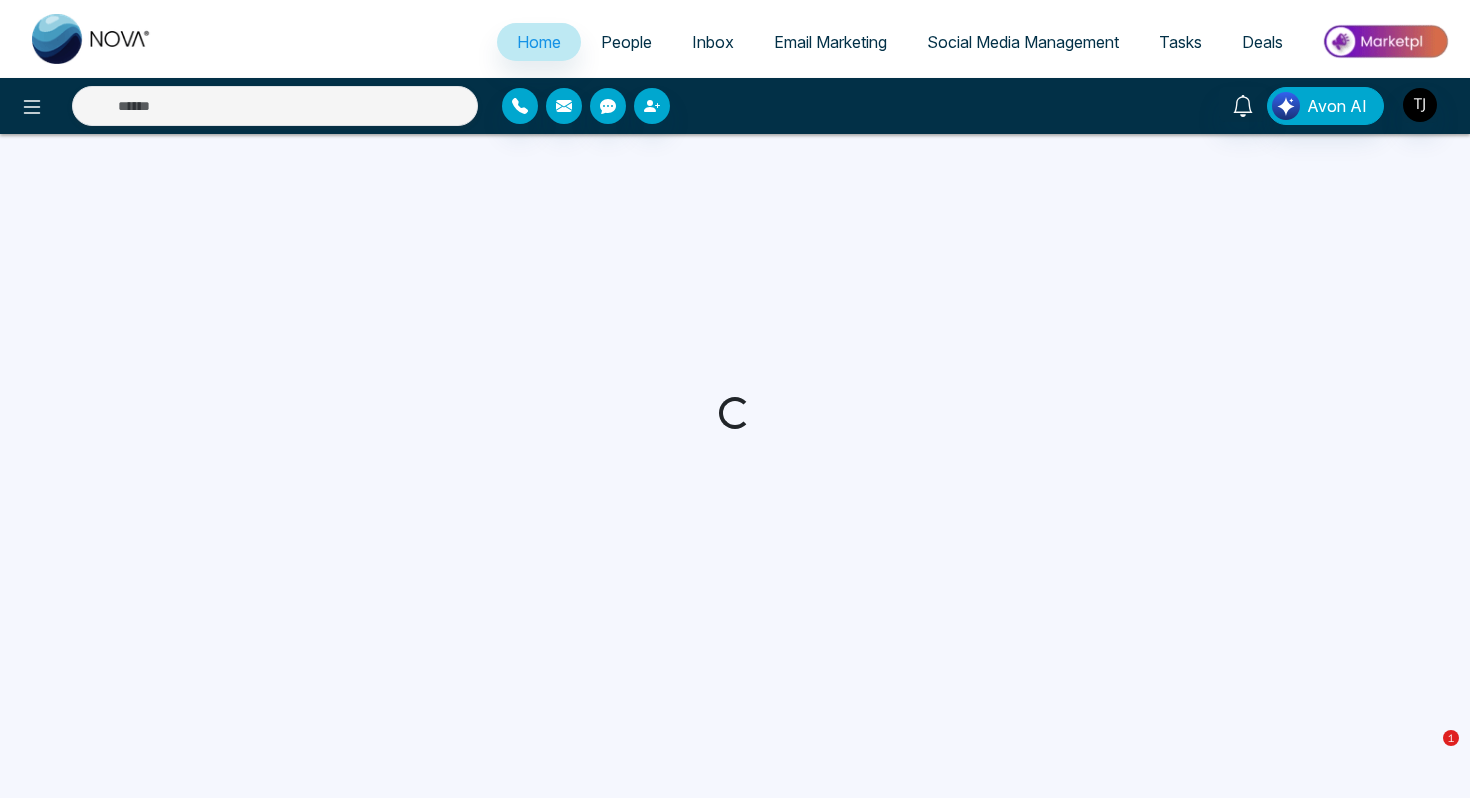 select on "*" 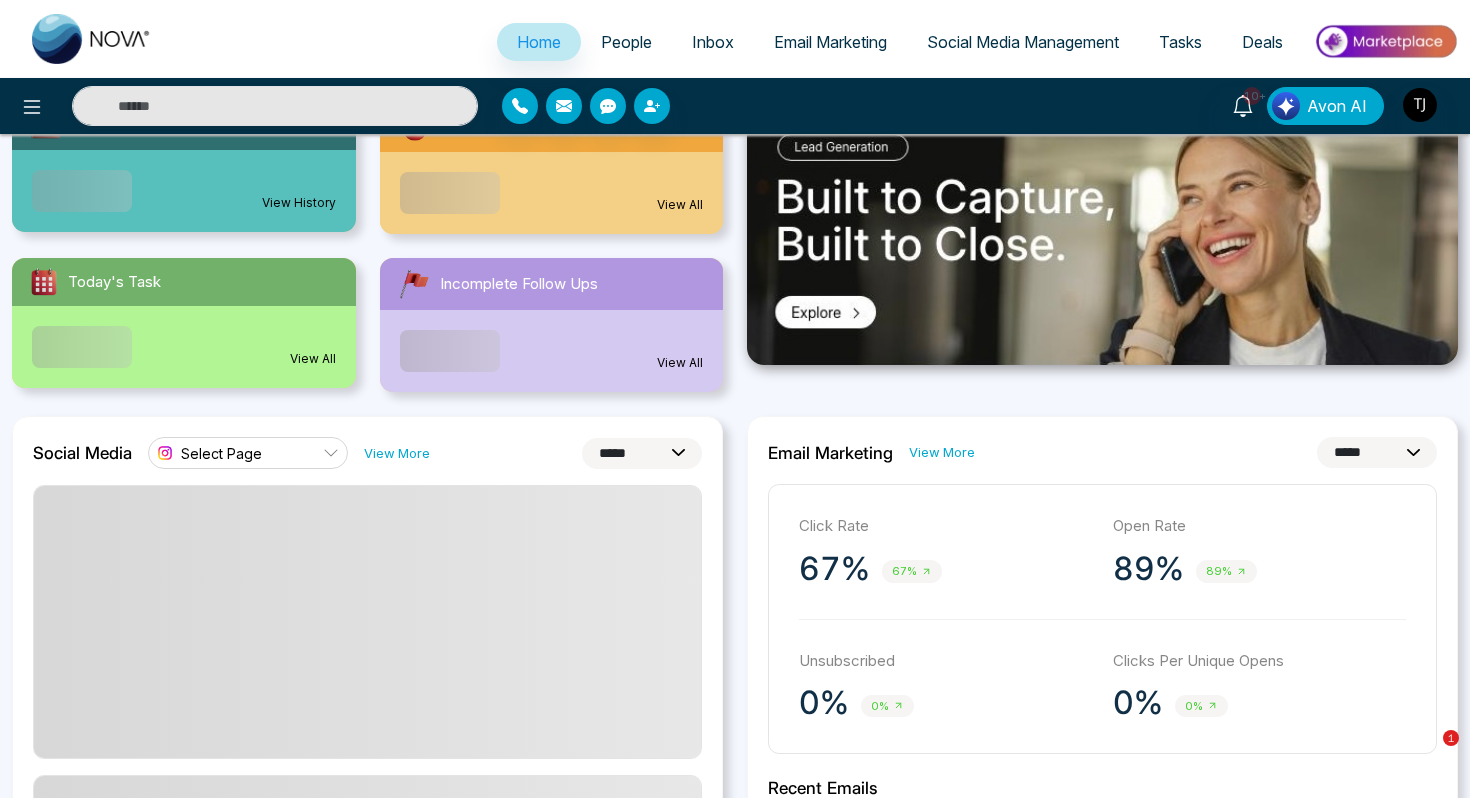 scroll, scrollTop: 464, scrollLeft: 0, axis: vertical 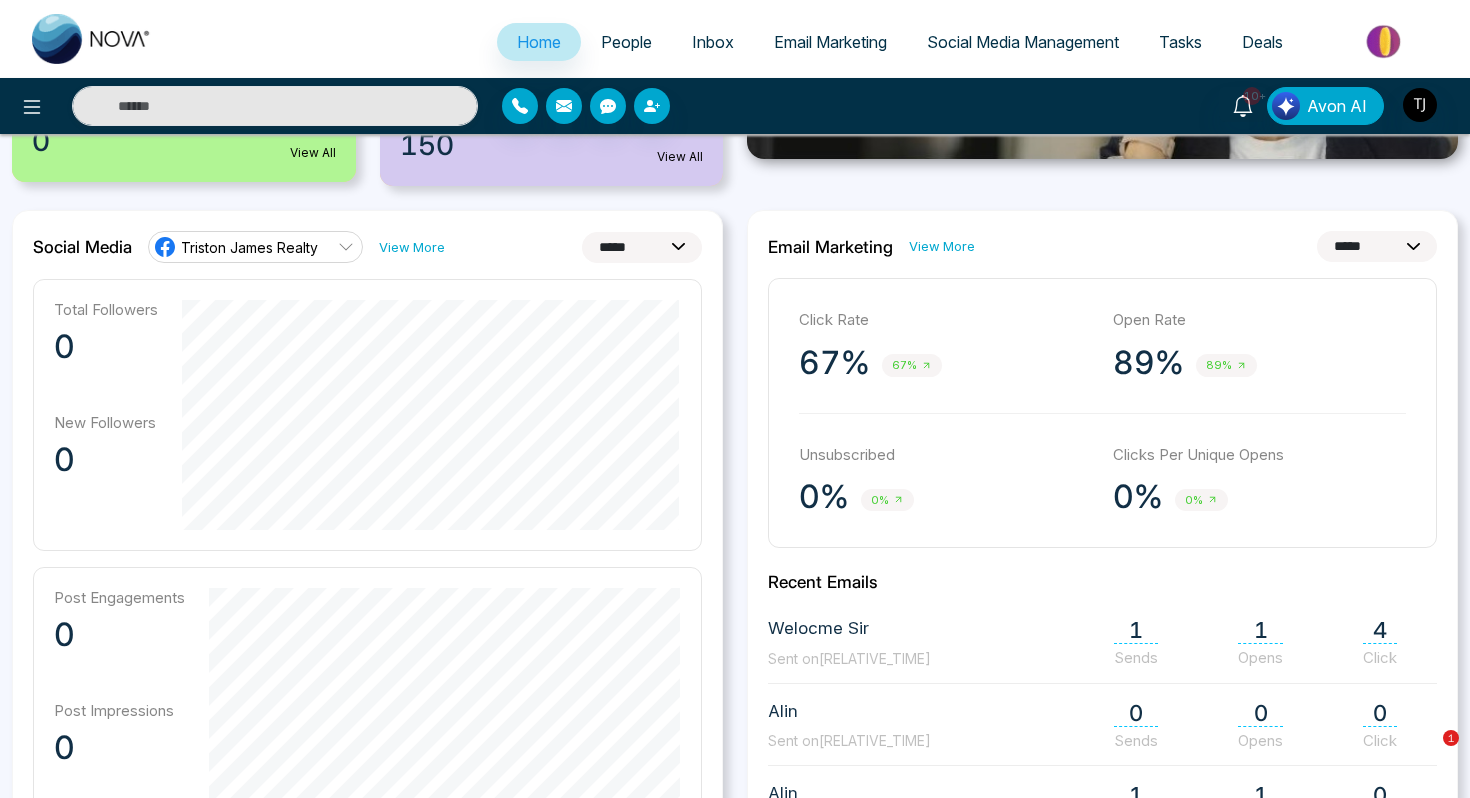 click on "**********" at bounding box center (642, 247) 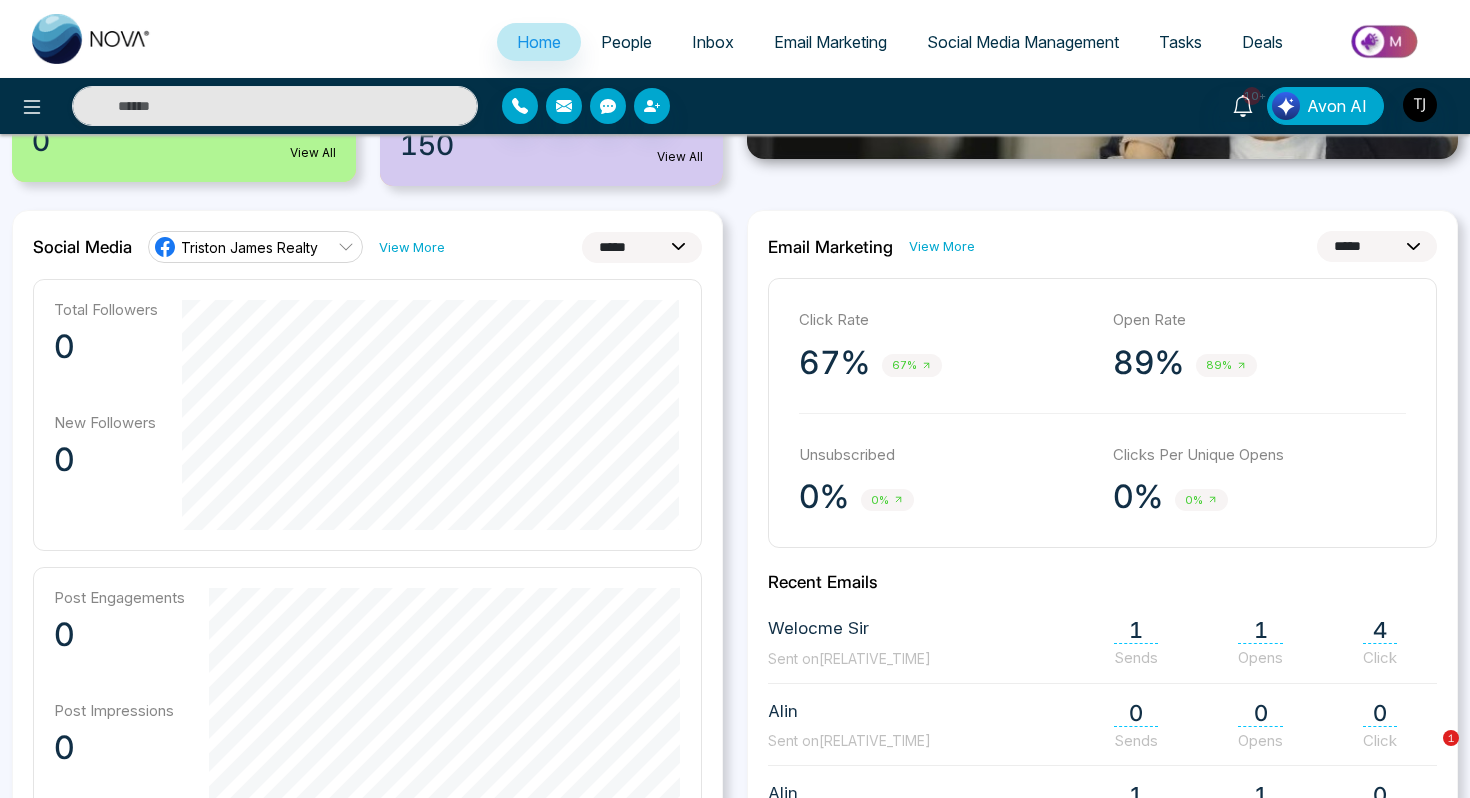 select on "**" 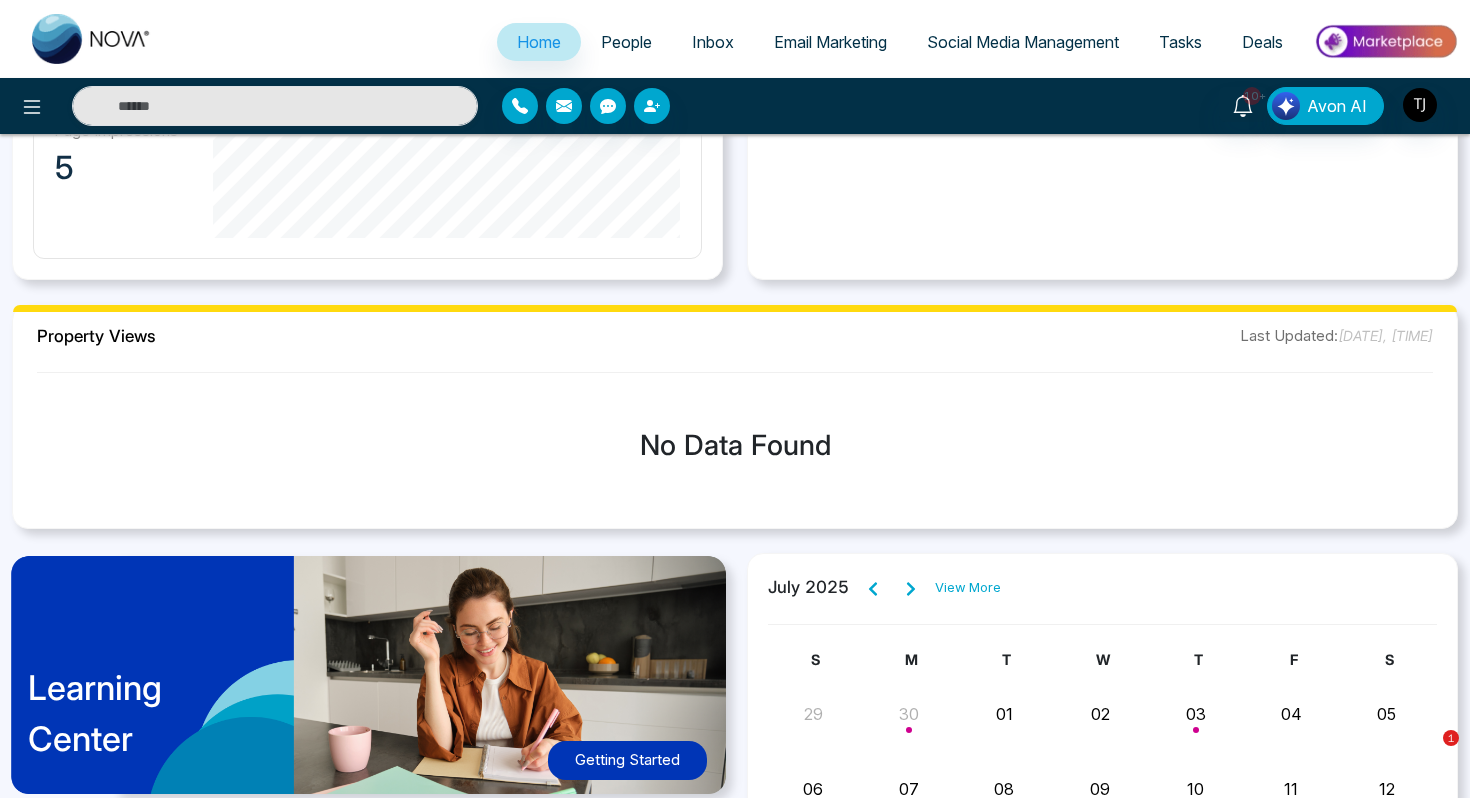 scroll, scrollTop: 1106, scrollLeft: 0, axis: vertical 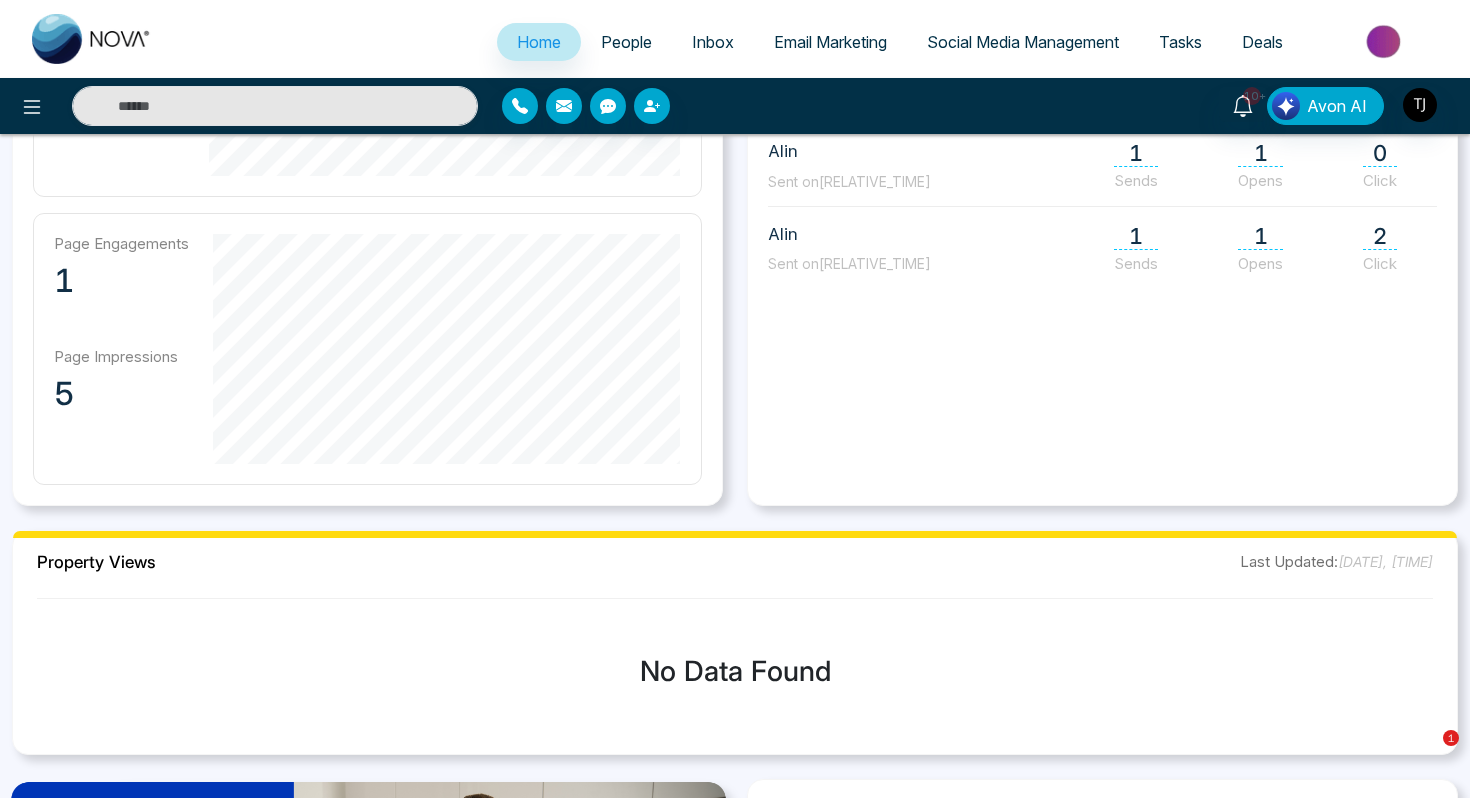 click on "People" at bounding box center [626, 42] 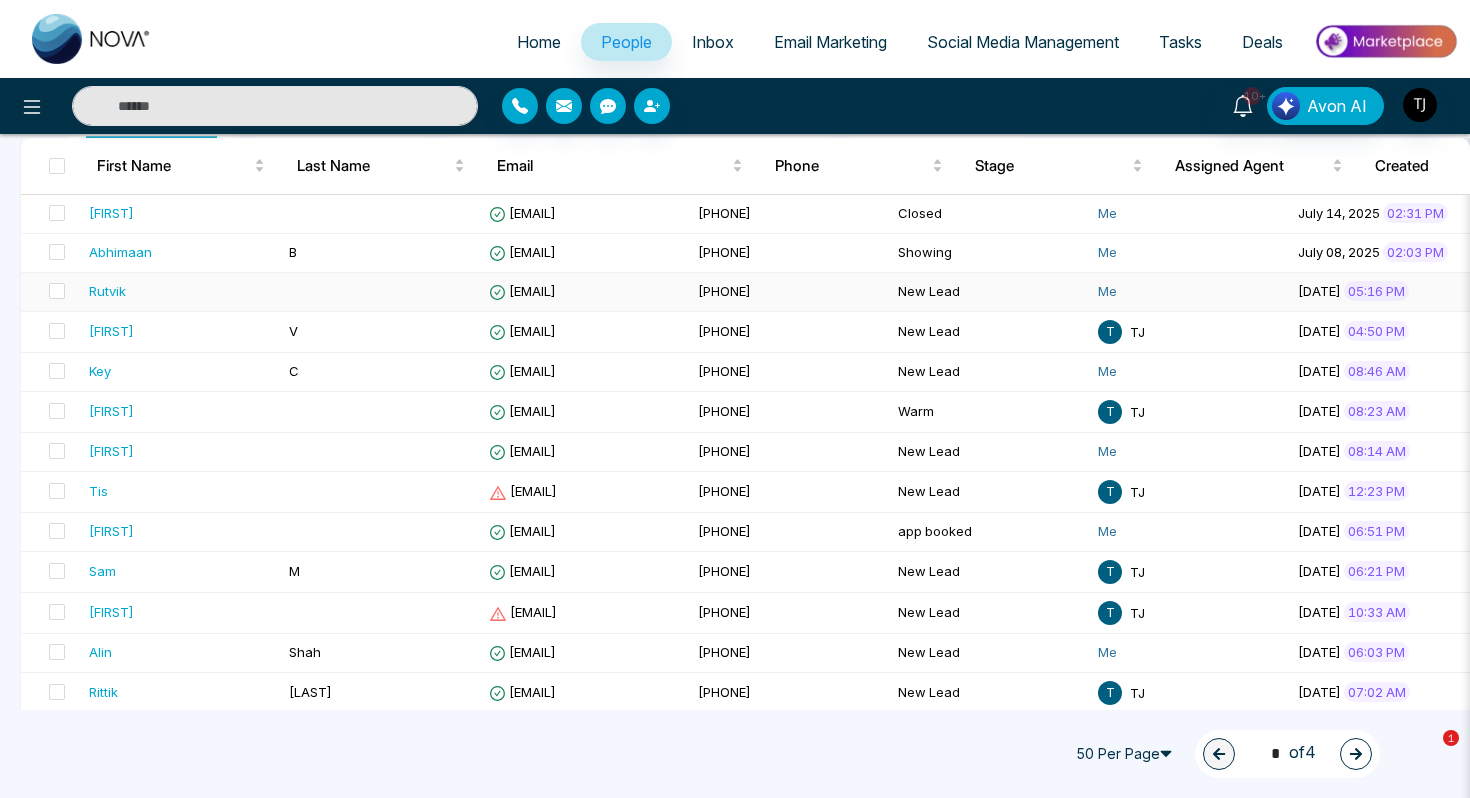 scroll, scrollTop: 0, scrollLeft: 0, axis: both 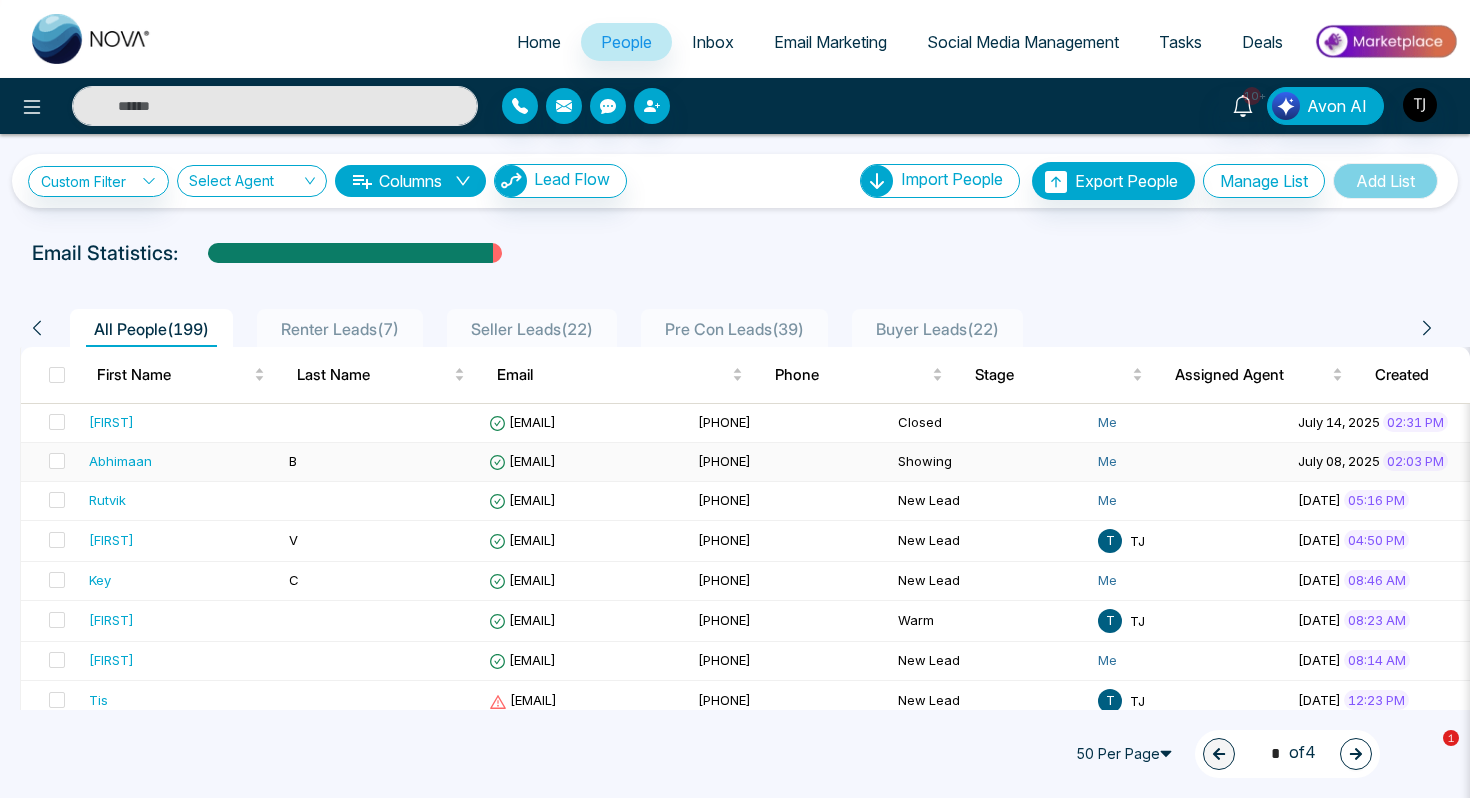 click on "Abhimaan" at bounding box center [120, 461] 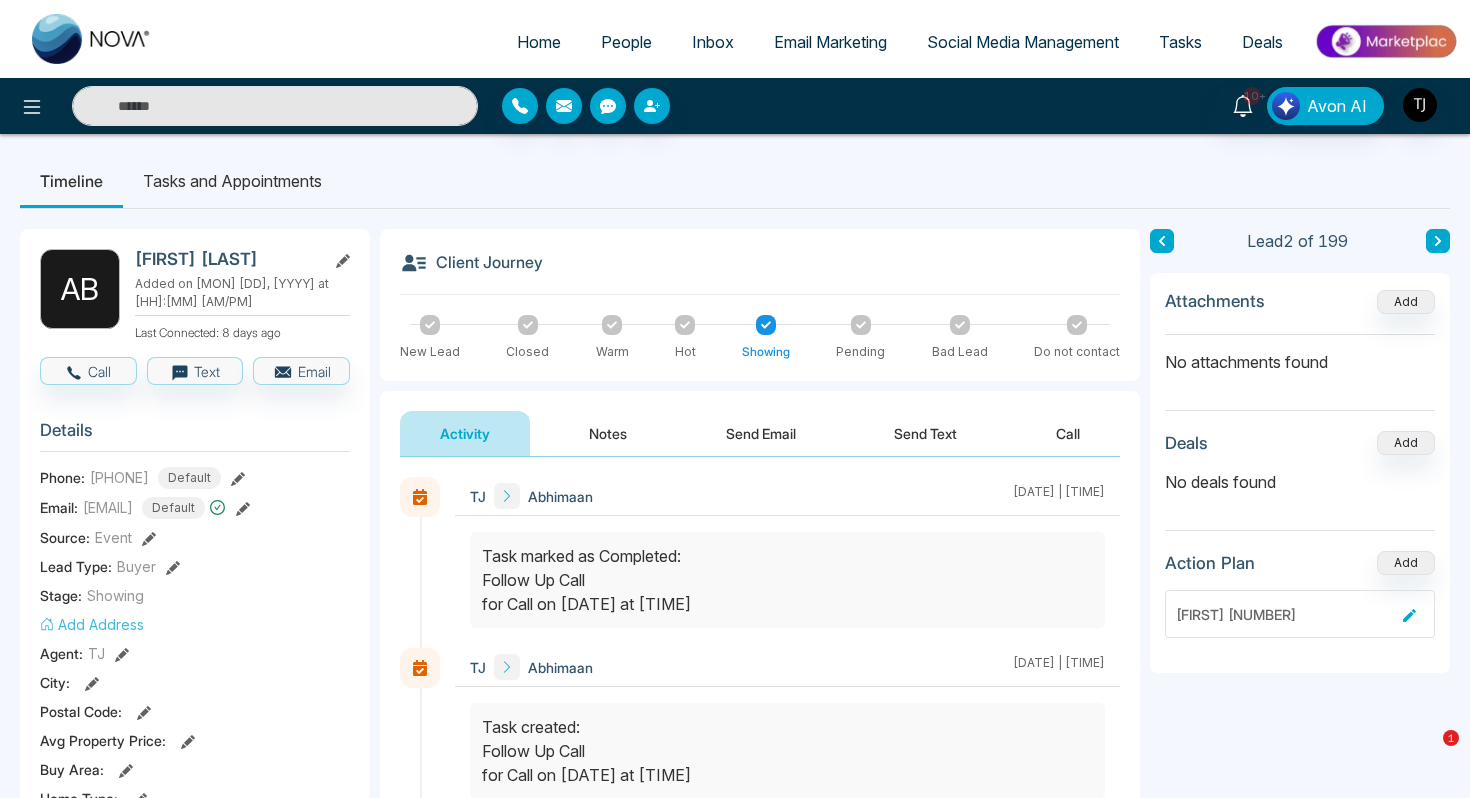 click on "Notes" at bounding box center (608, 433) 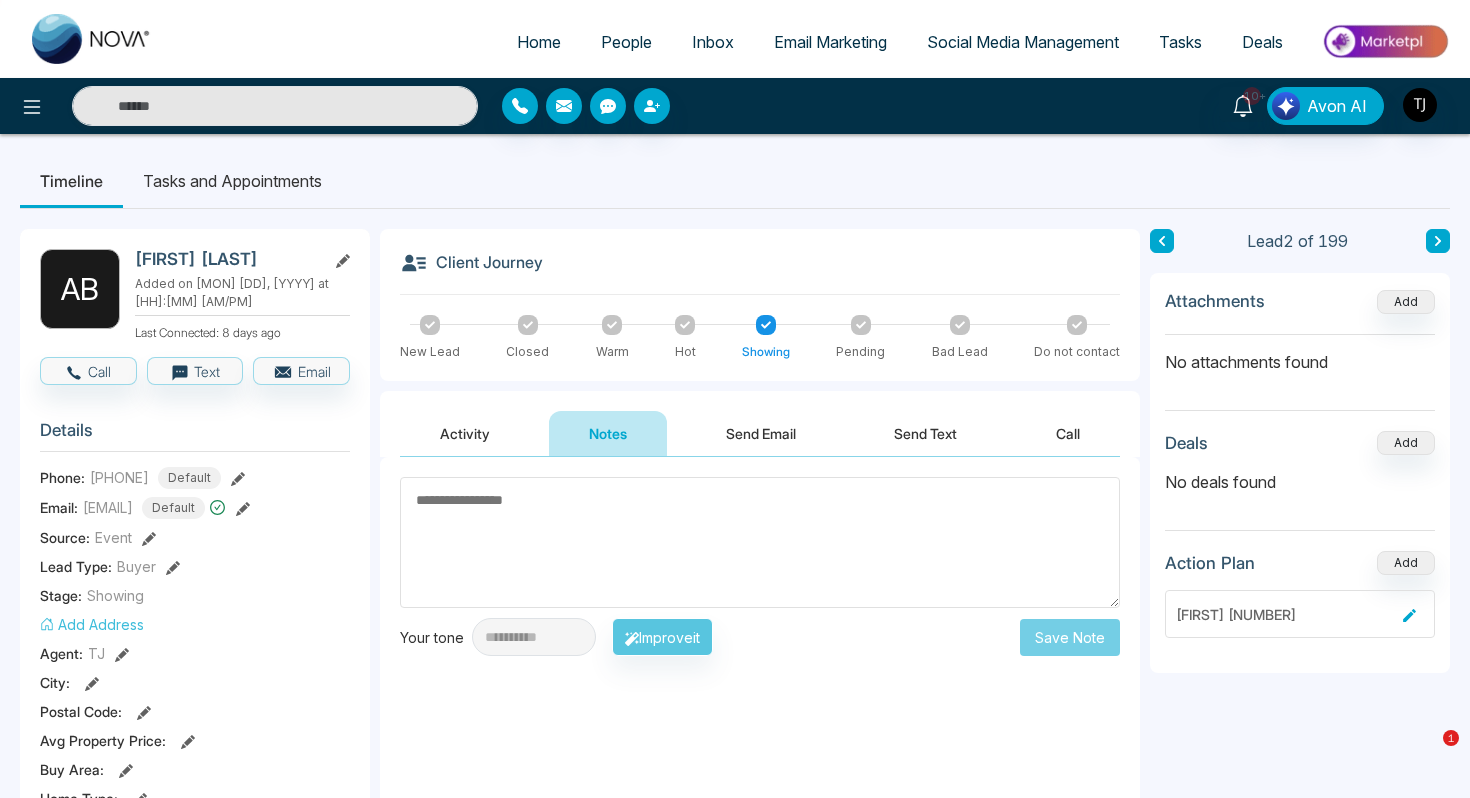 click on "Send Email" at bounding box center [761, 433] 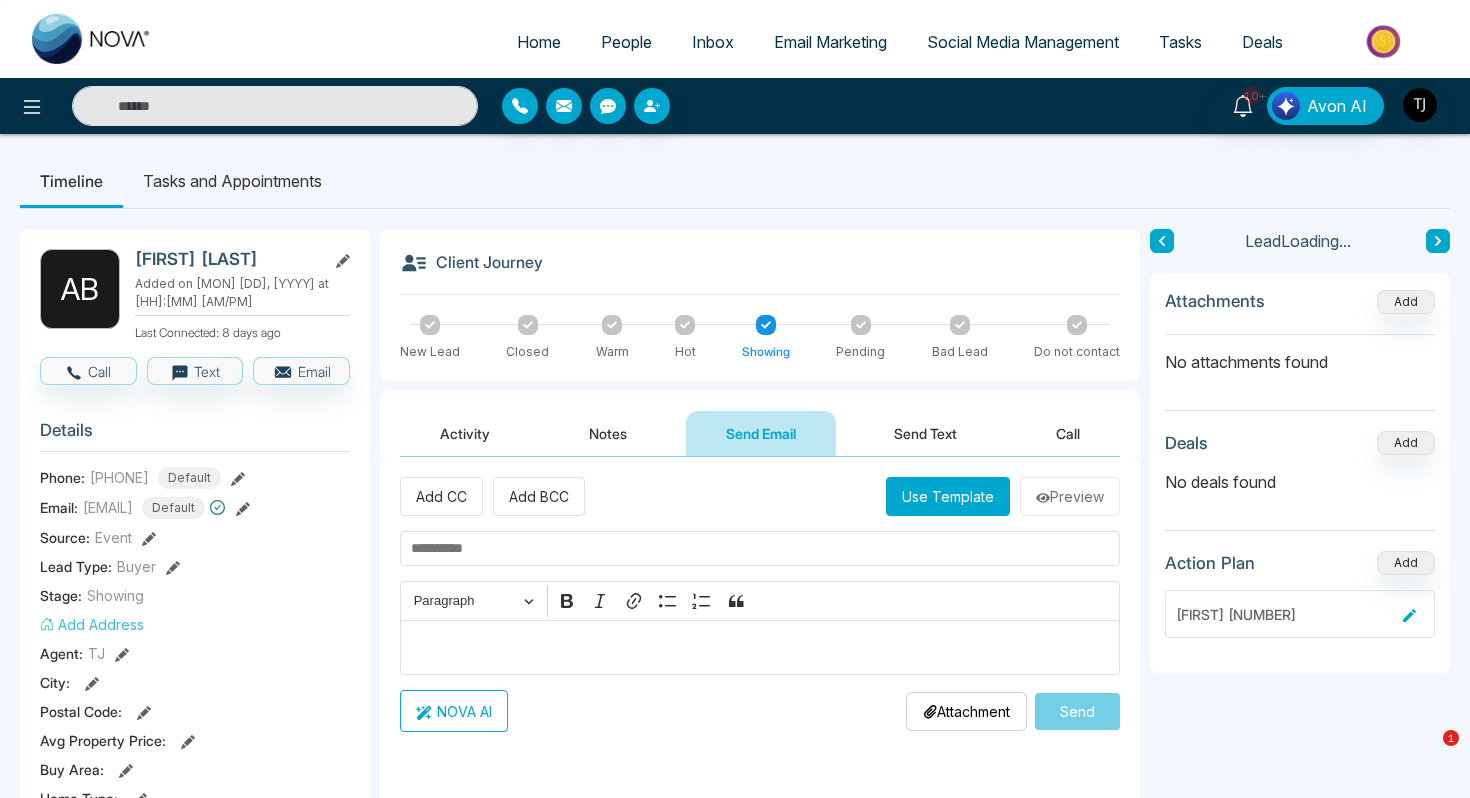 click on "Send Text" at bounding box center [925, 433] 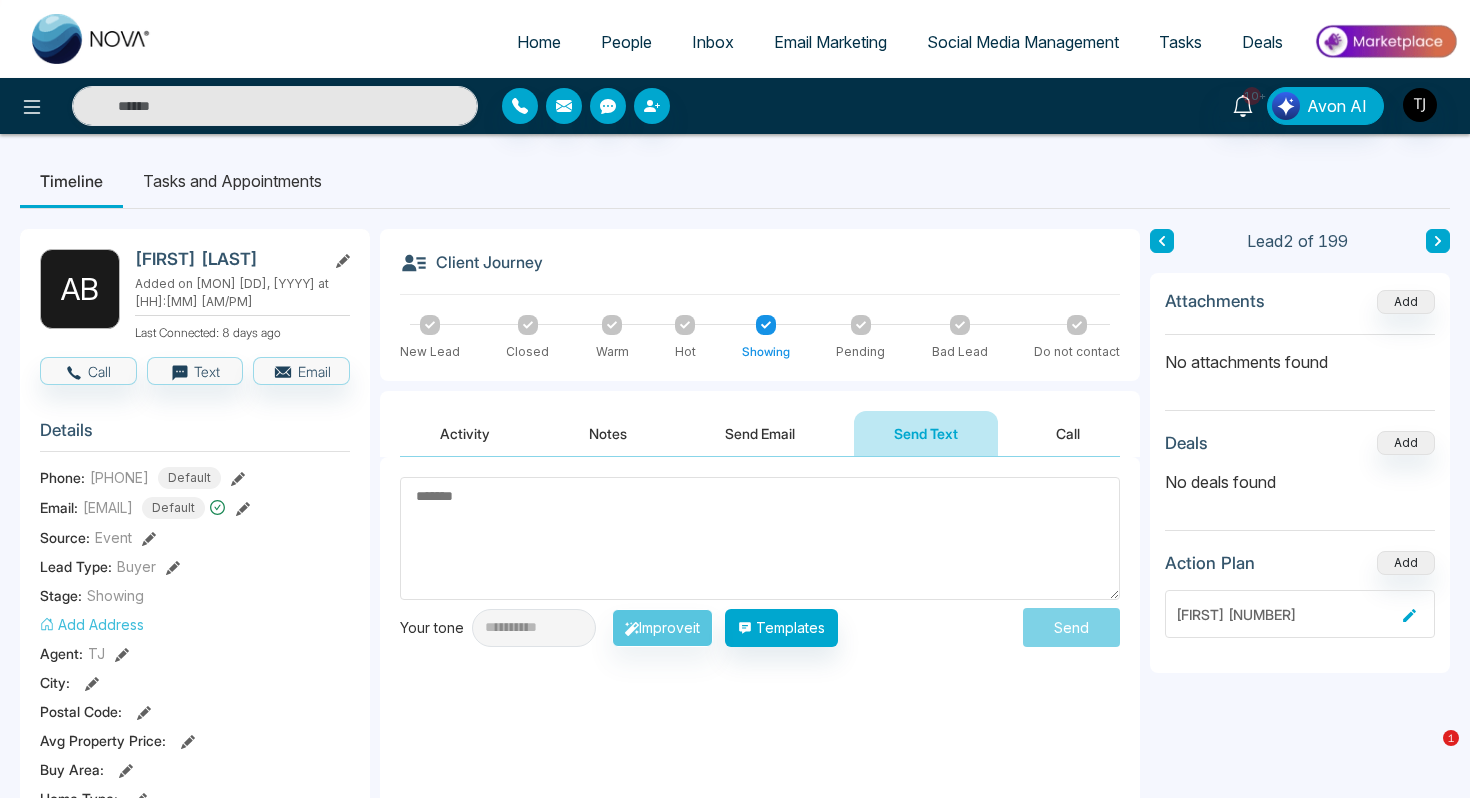click on "Tasks and Appointments" at bounding box center (232, 181) 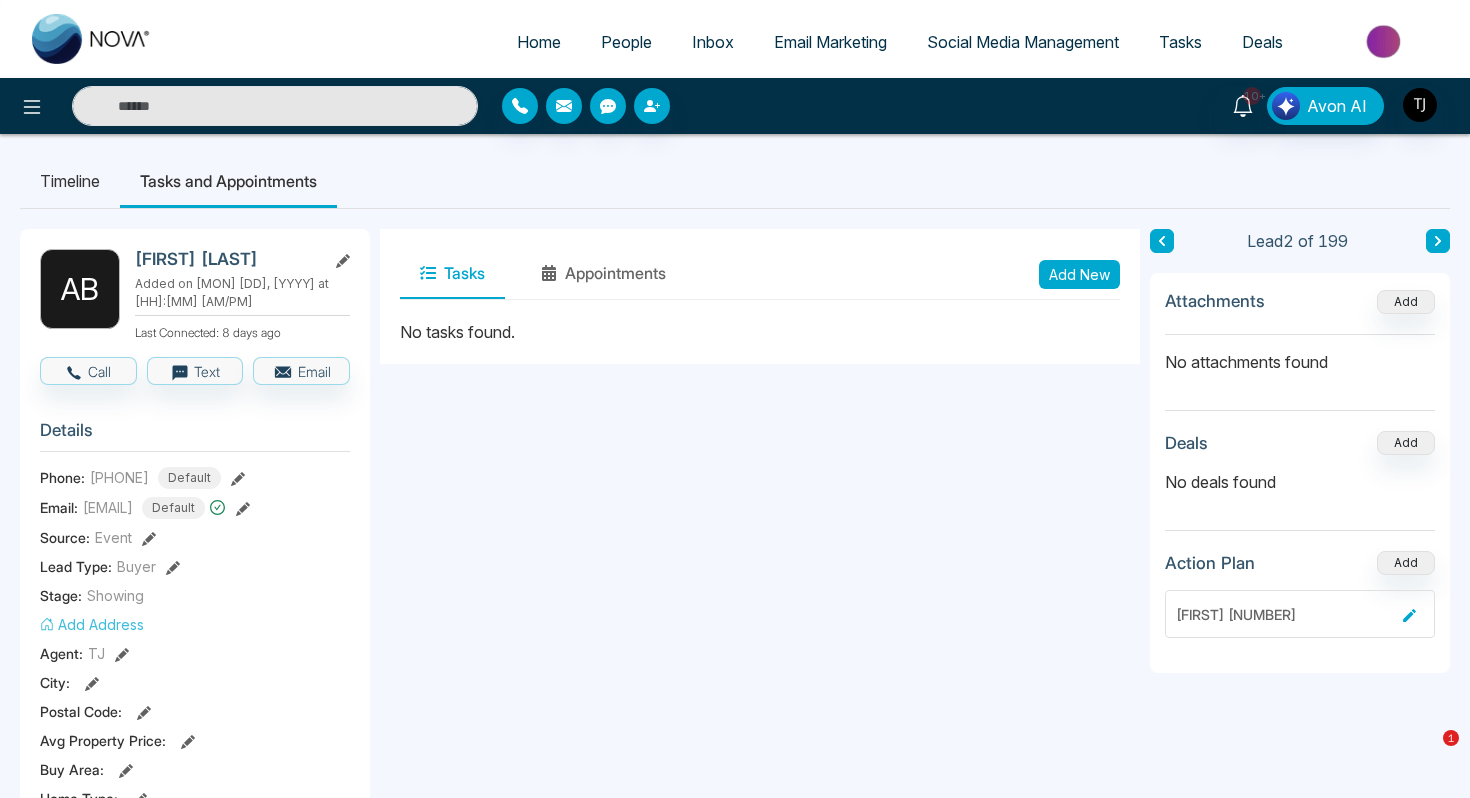 click on "Timeline" at bounding box center (70, 181) 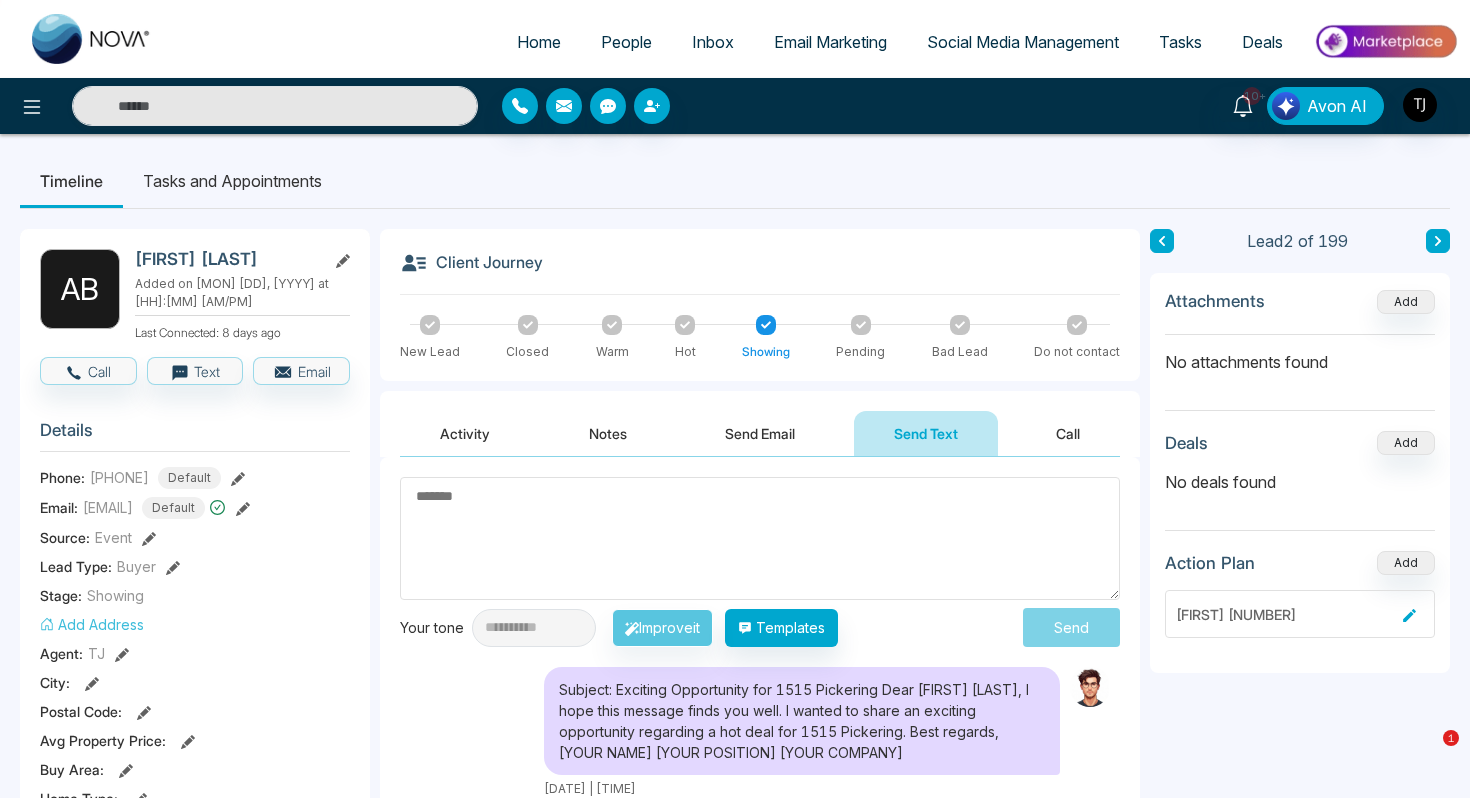 click on "Inbox" at bounding box center [713, 42] 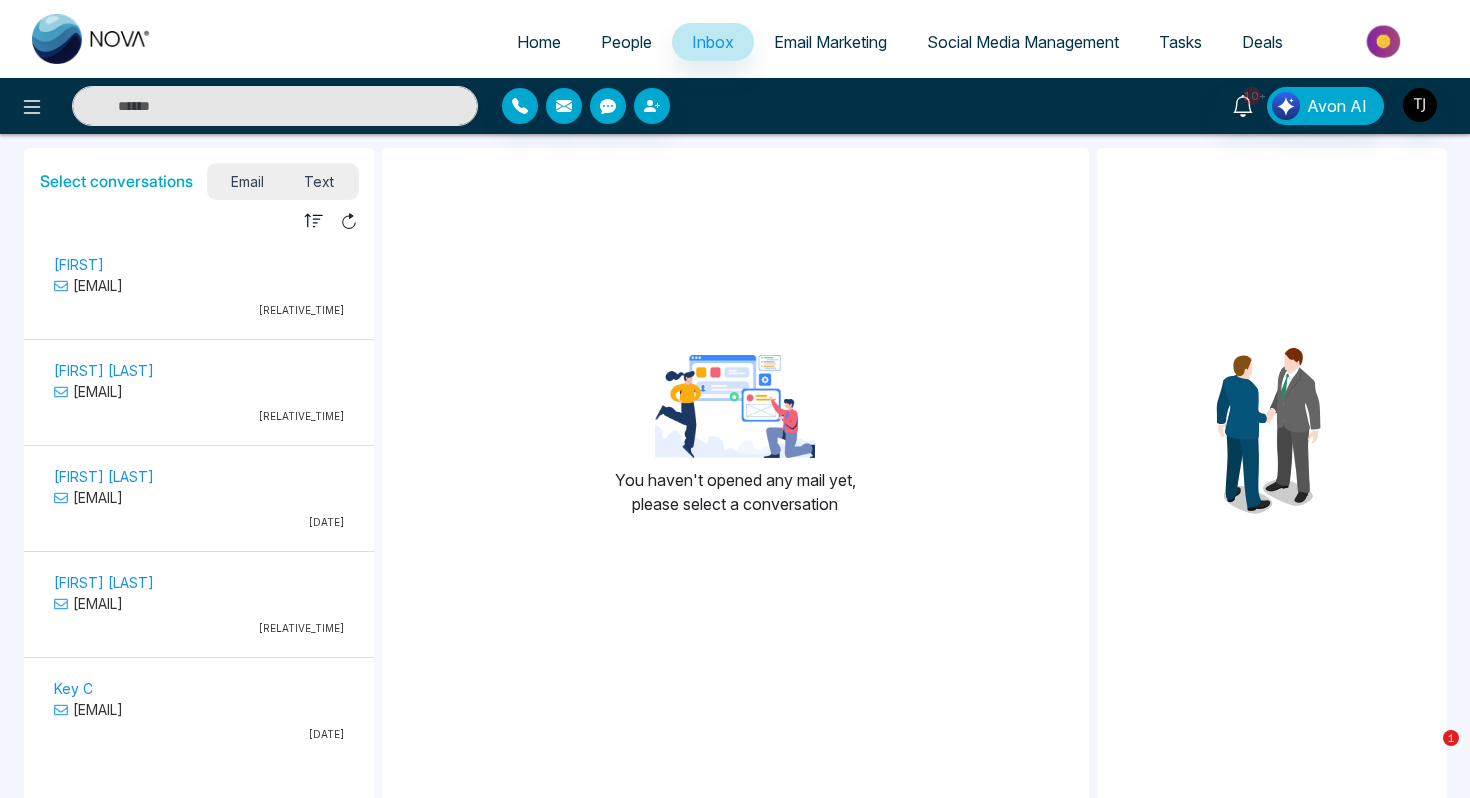 click on "Email Marketing" at bounding box center [830, 42] 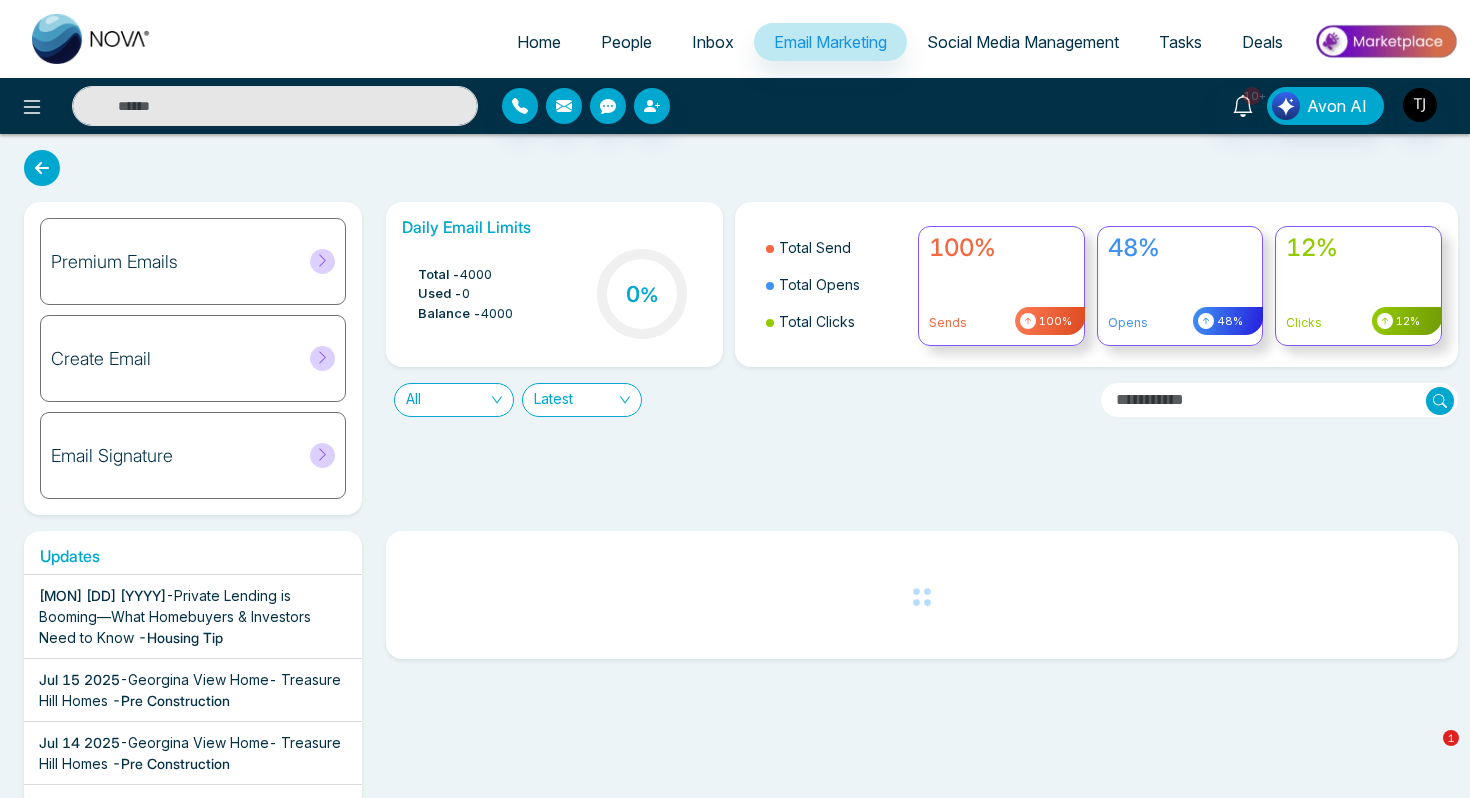 click on "Create Email" at bounding box center [193, 358] 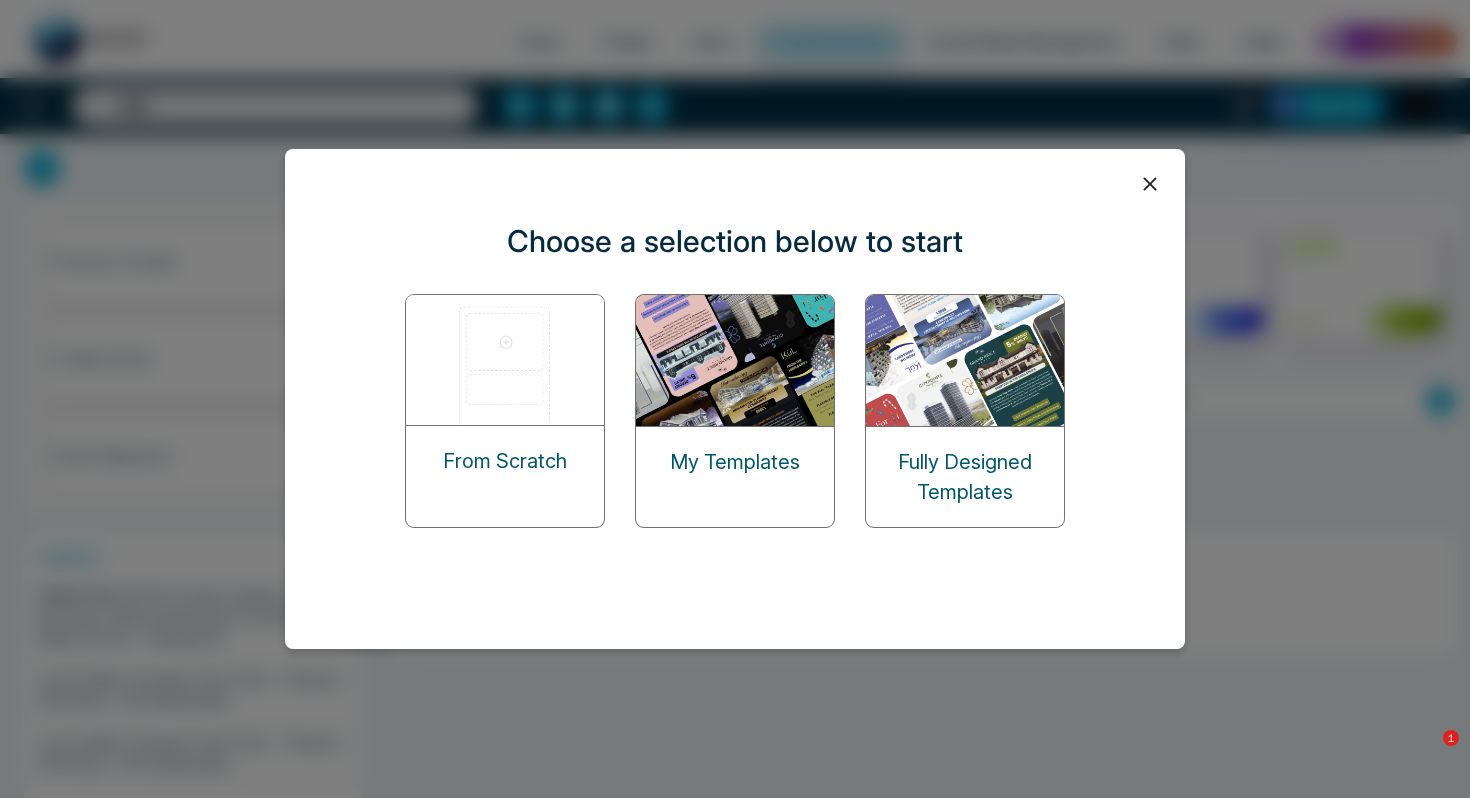 click at bounding box center [506, 360] 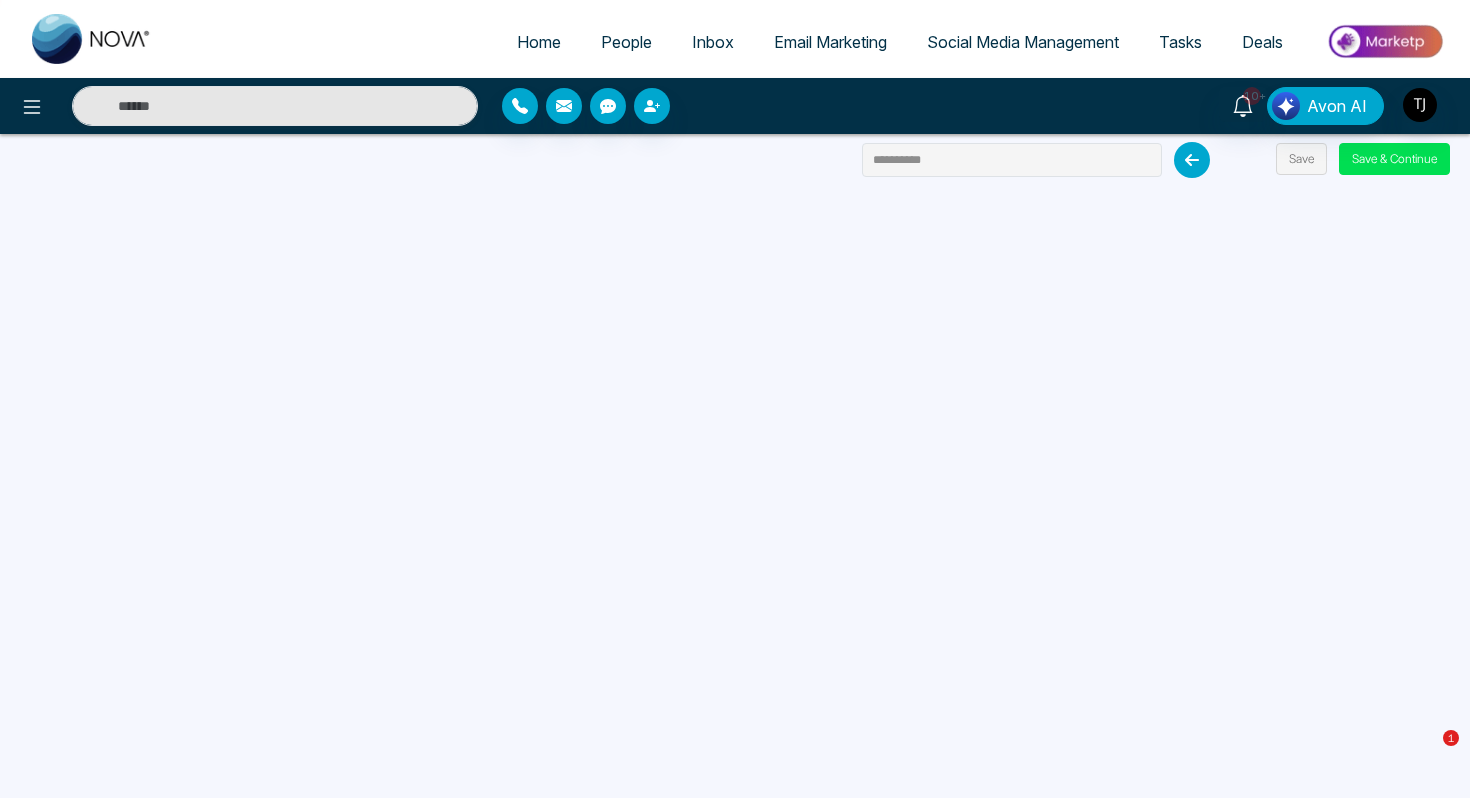 click at bounding box center (1192, 160) 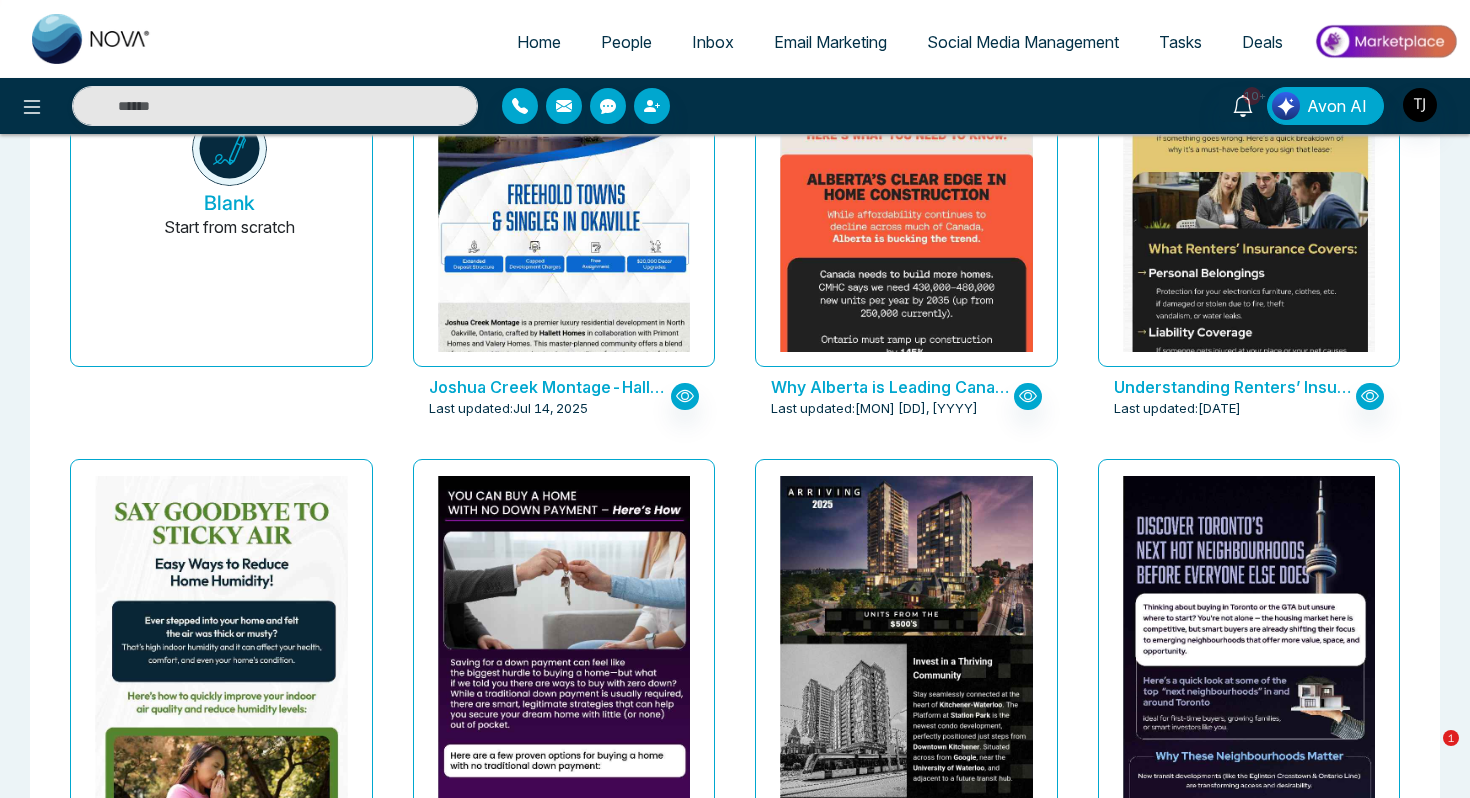 scroll, scrollTop: 0, scrollLeft: 0, axis: both 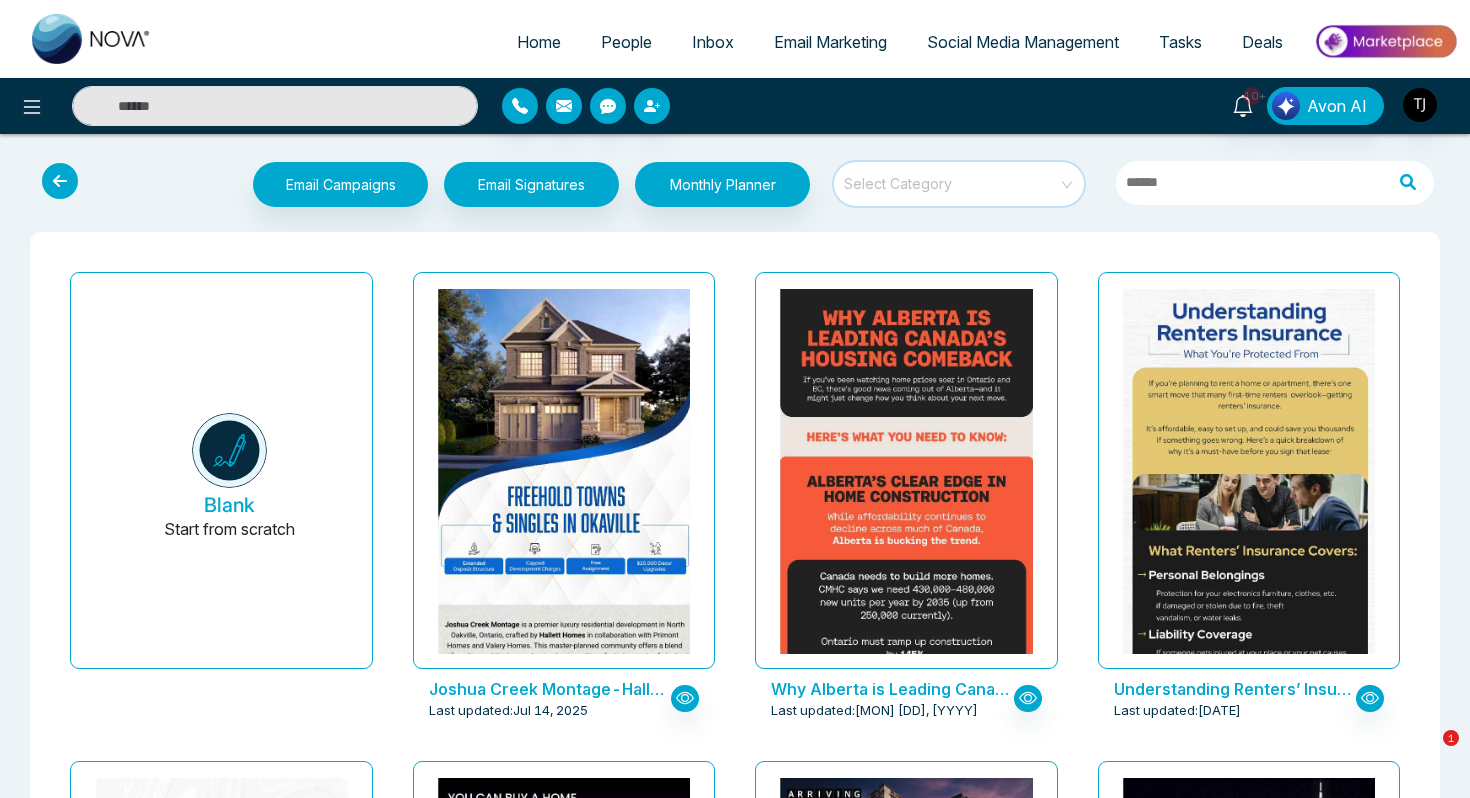 click at bounding box center [952, 177] 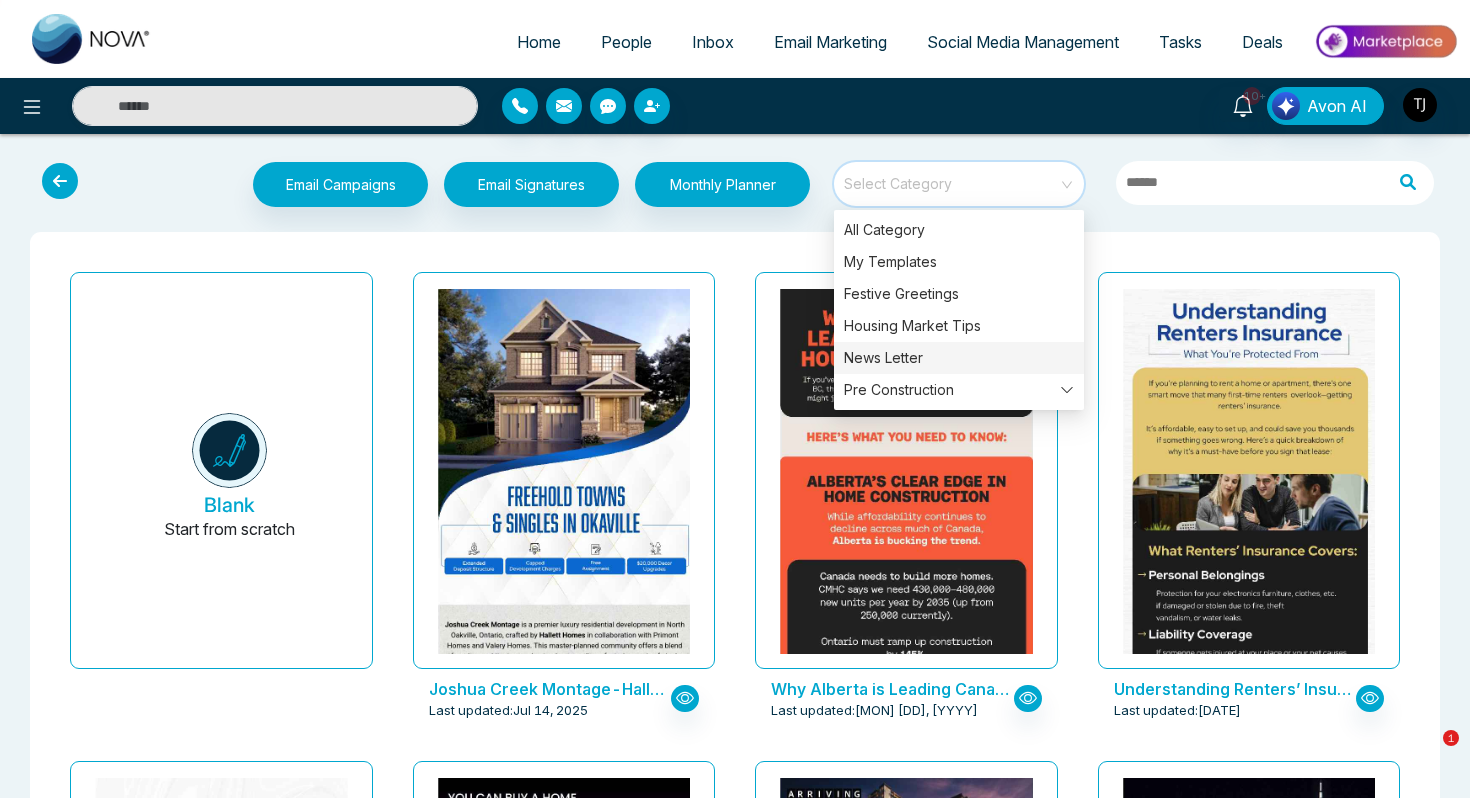 click on "News Letter" at bounding box center [959, 358] 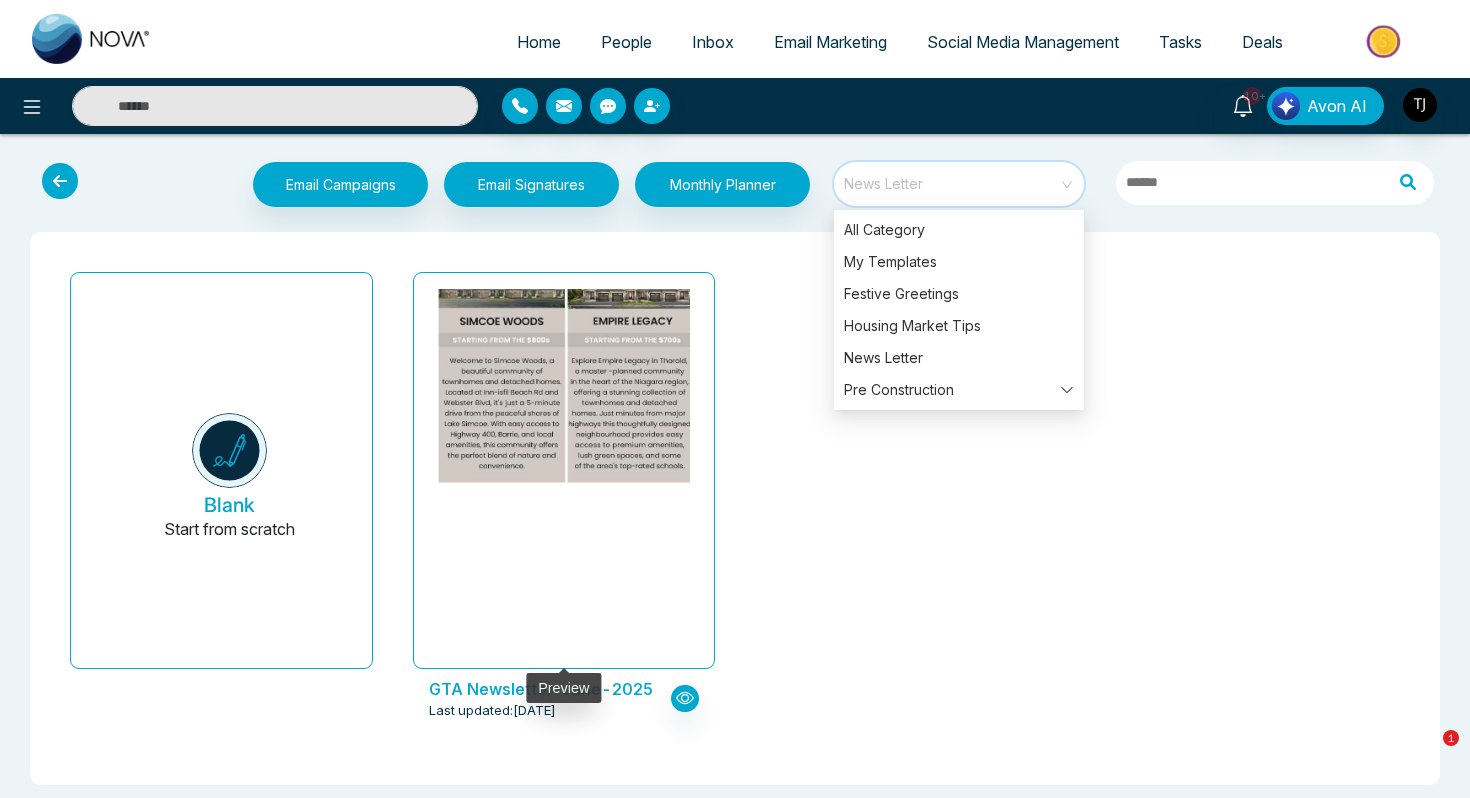 click at bounding box center (563, -283) 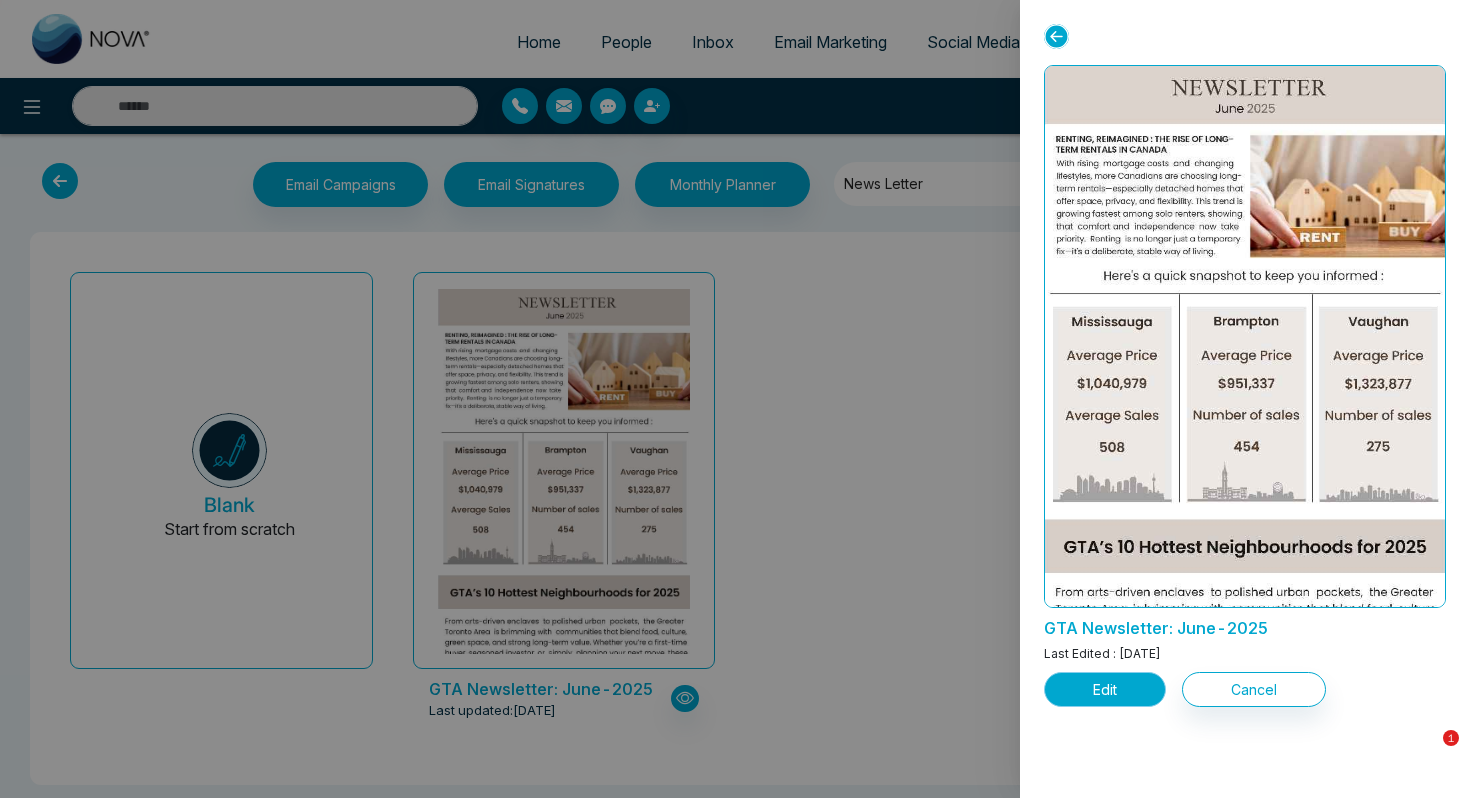 click on "Edit" at bounding box center (1105, 689) 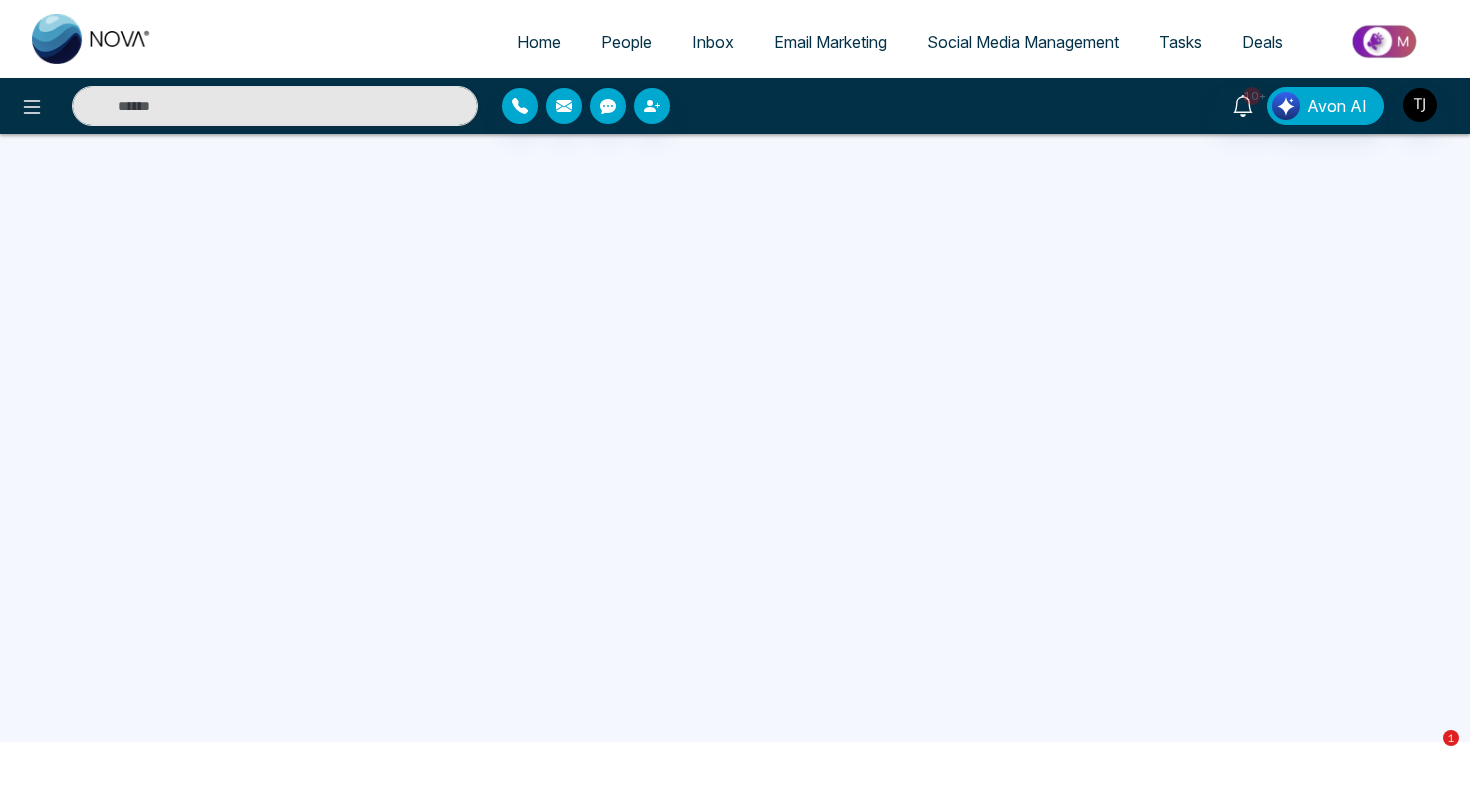 scroll, scrollTop: 109, scrollLeft: 0, axis: vertical 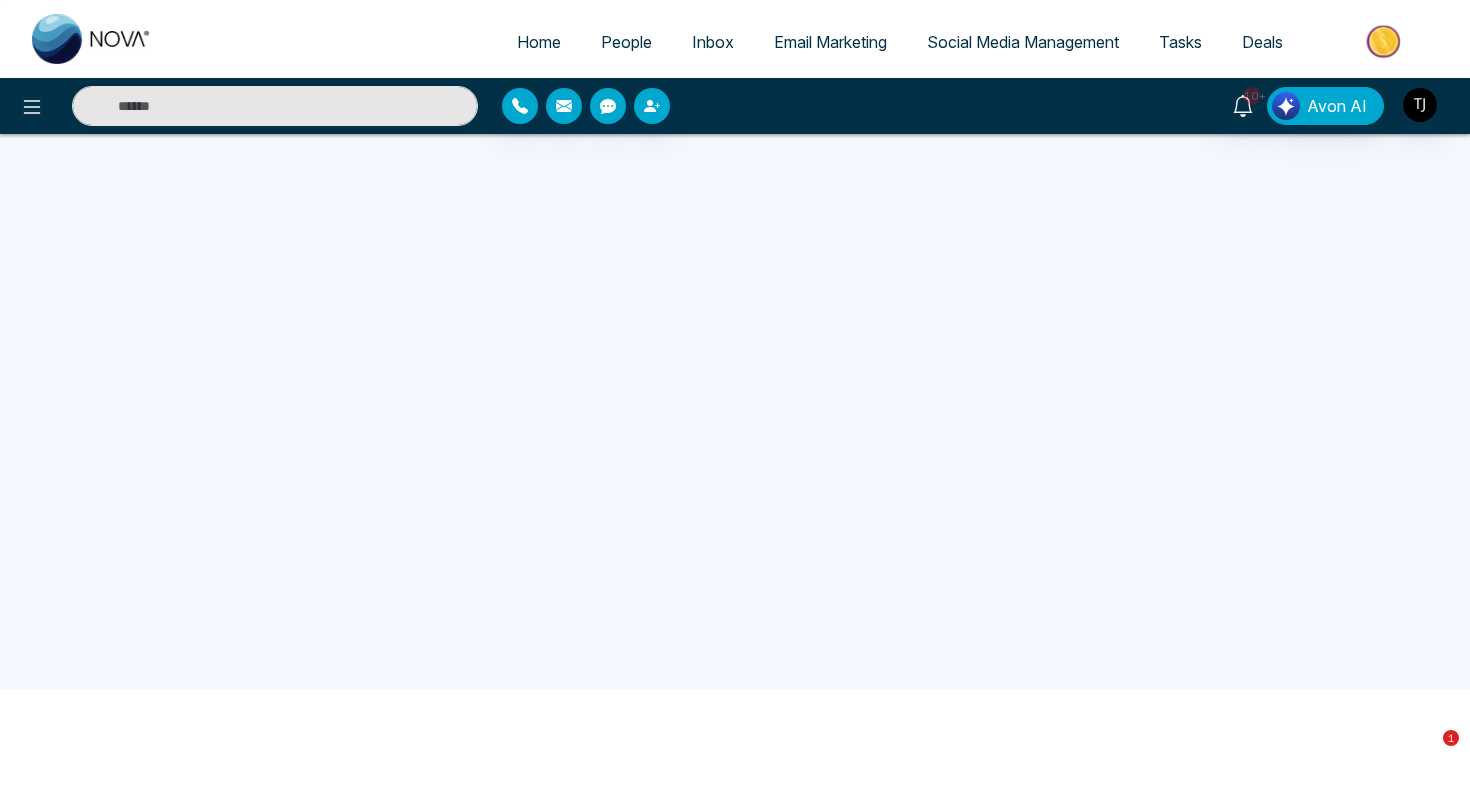 click on "Email Marketing" at bounding box center [830, 42] 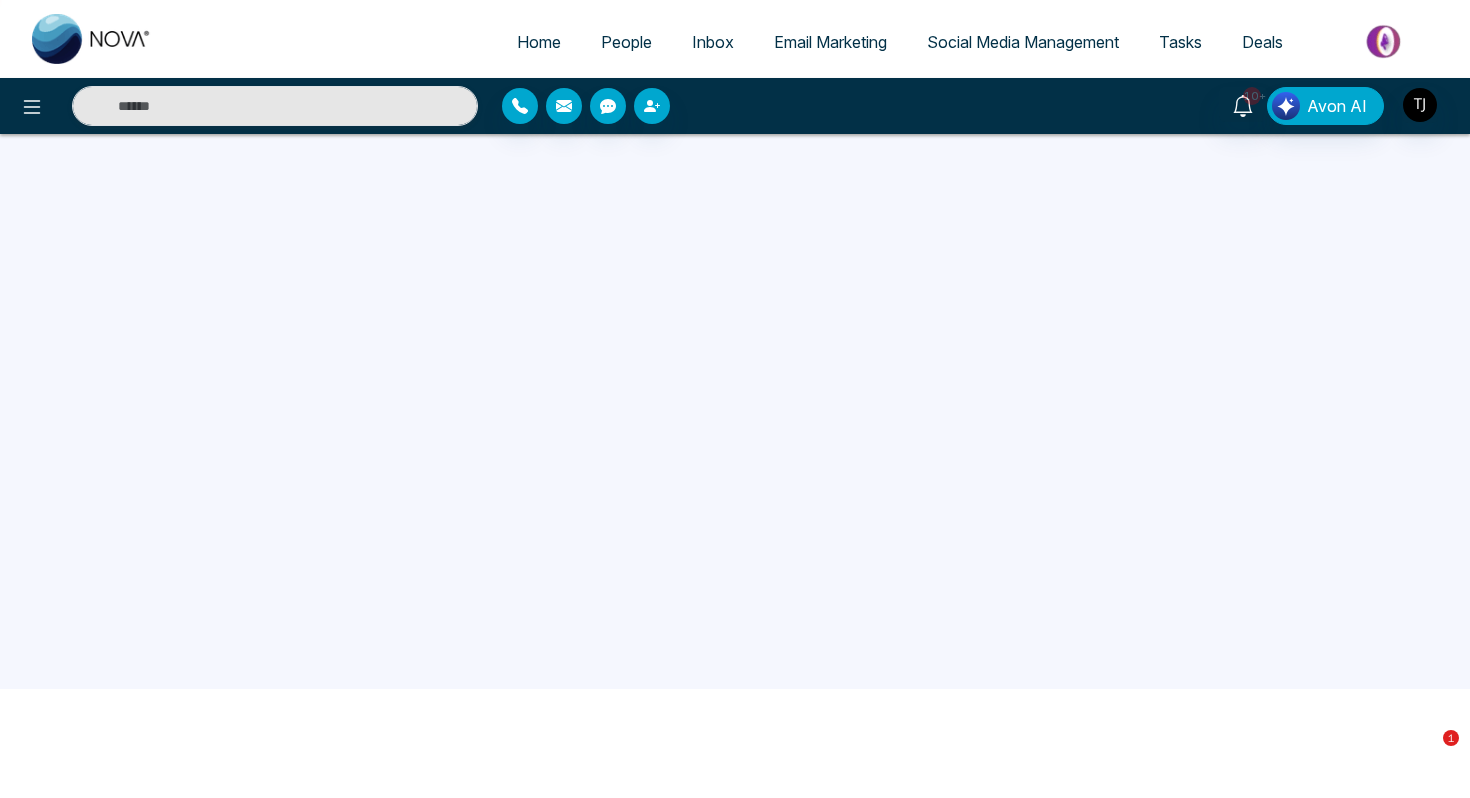 scroll, scrollTop: 0, scrollLeft: 0, axis: both 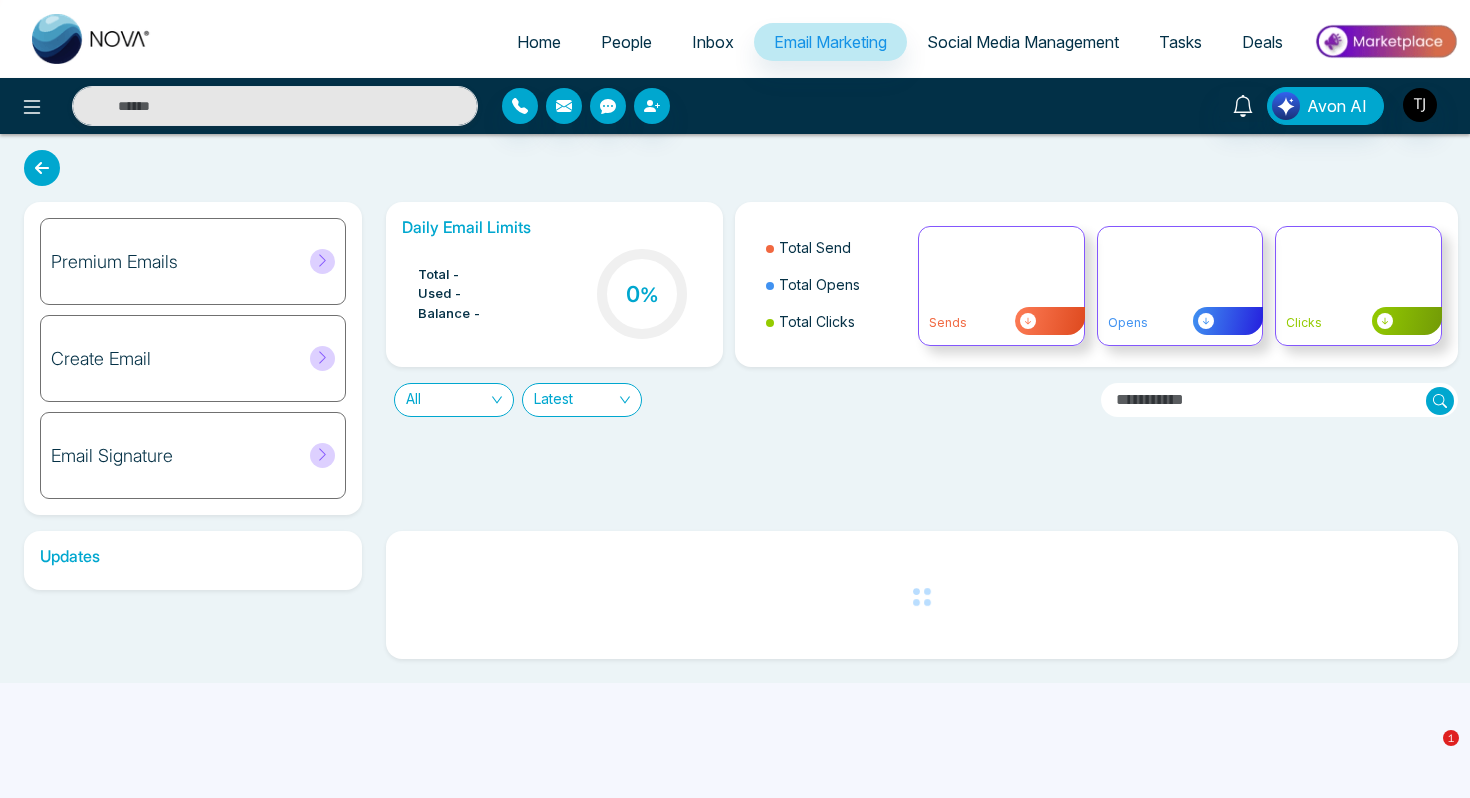 click on "Premium Emails" at bounding box center [193, 261] 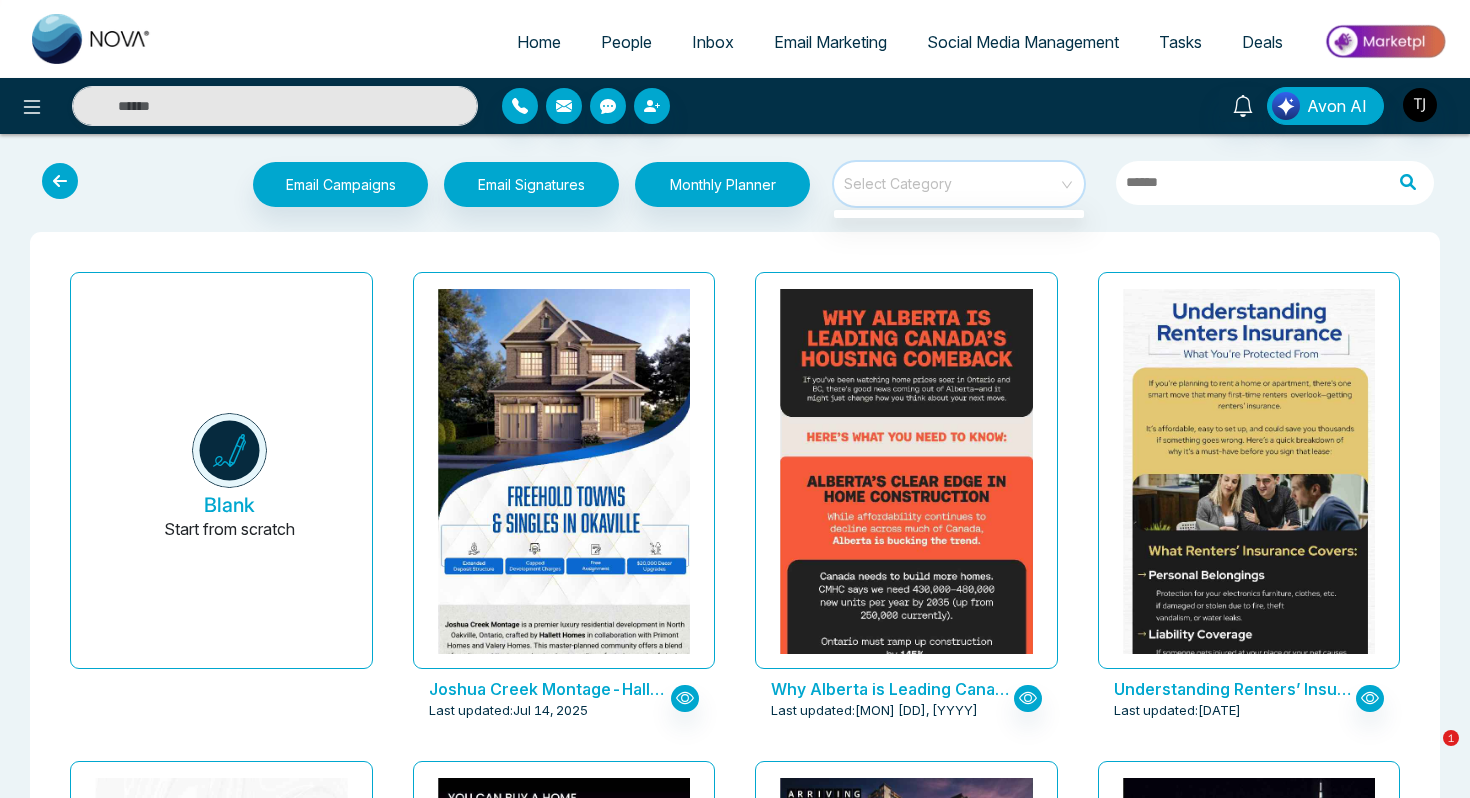 click at bounding box center [952, 177] 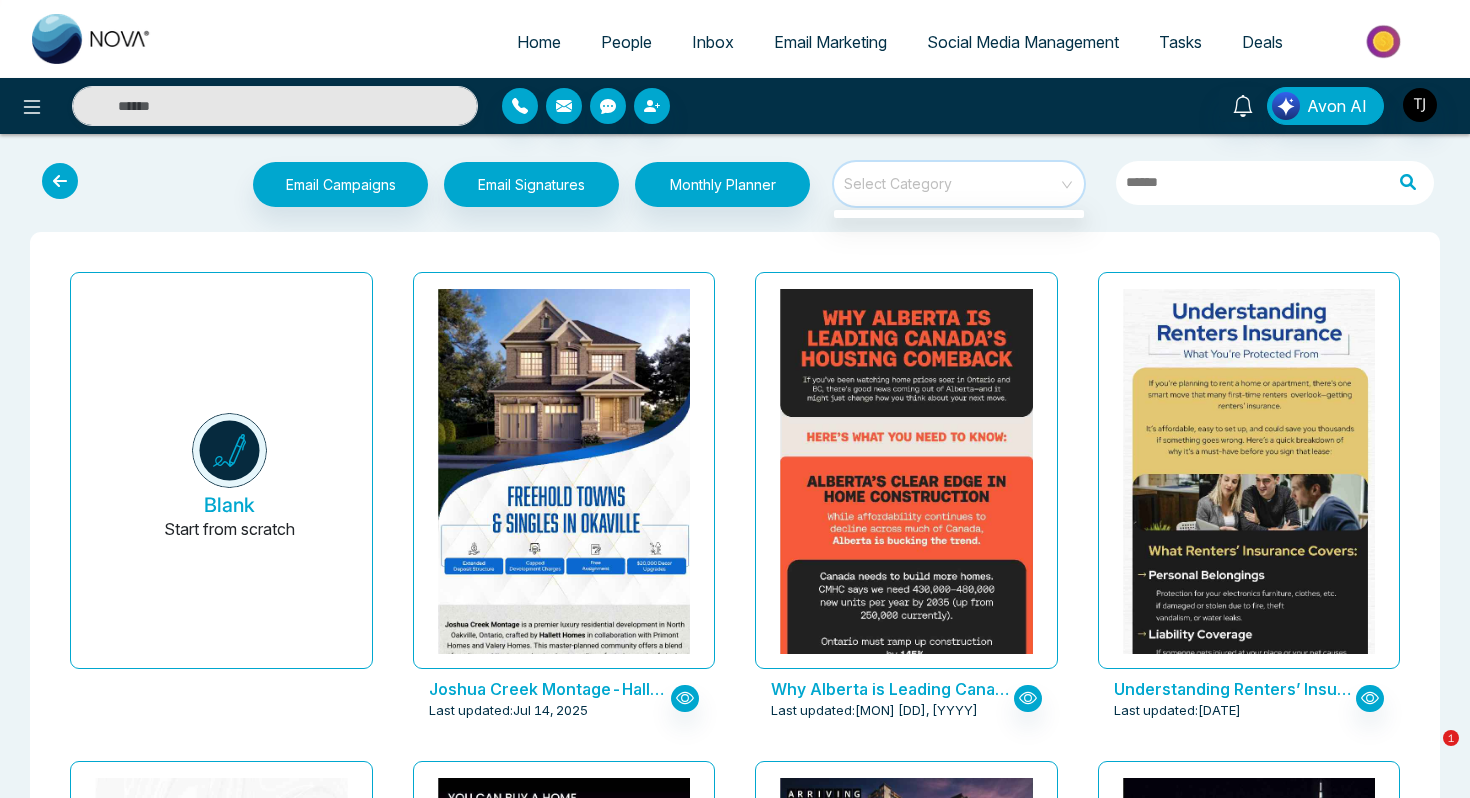 click at bounding box center [952, 177] 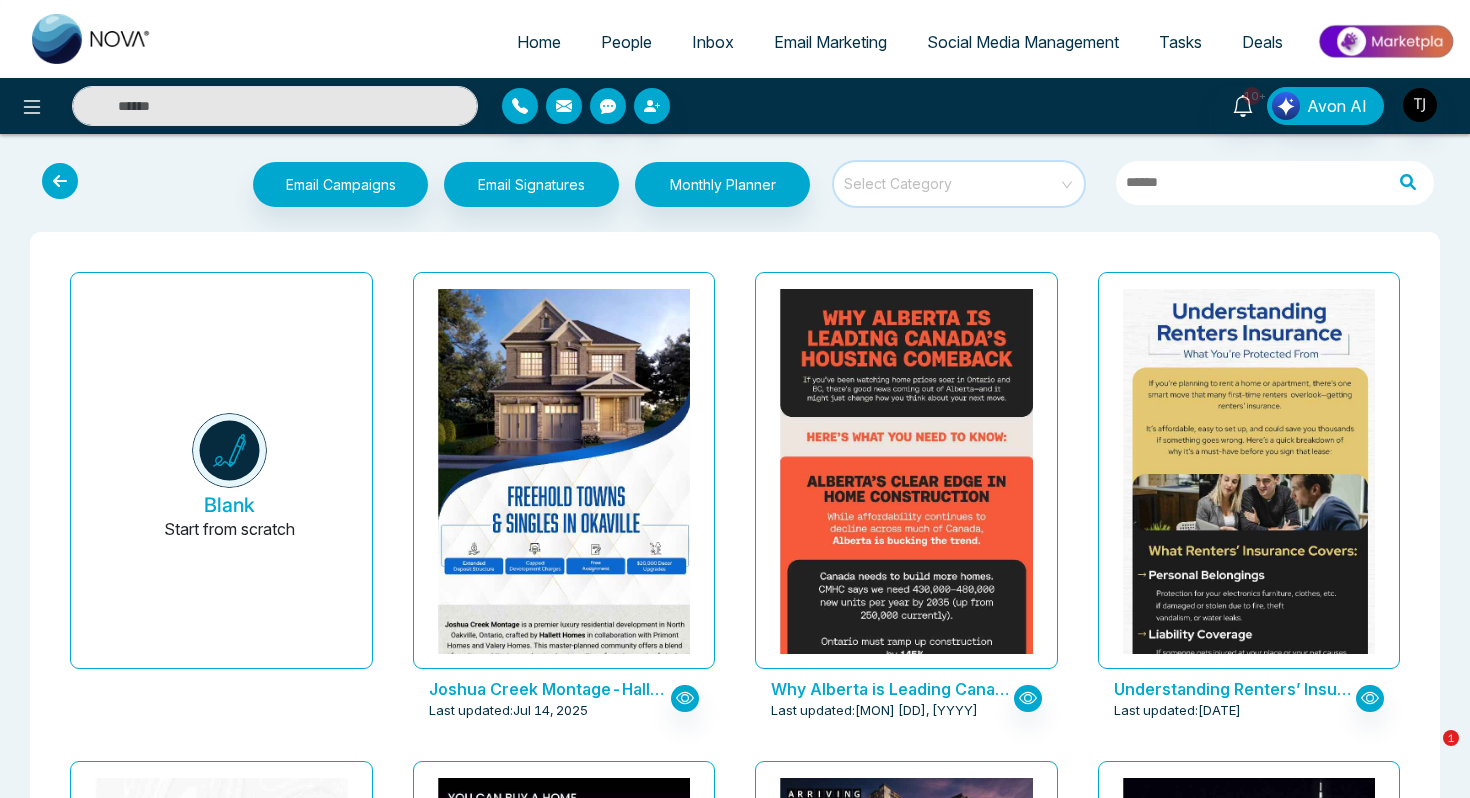 click at bounding box center [952, 177] 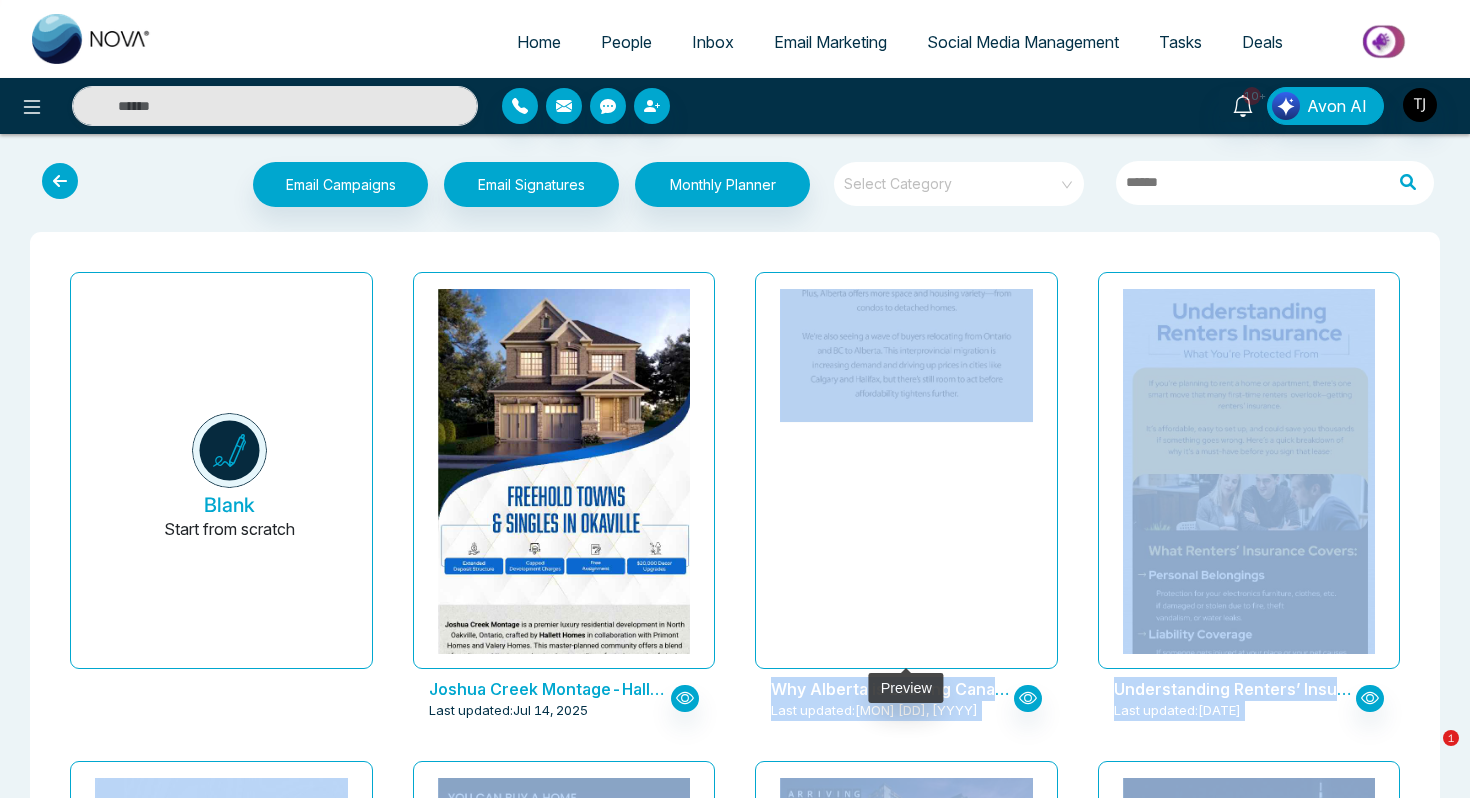 drag, startPoint x: 895, startPoint y: 403, endPoint x: 952, endPoint y: 349, distance: 78.51752 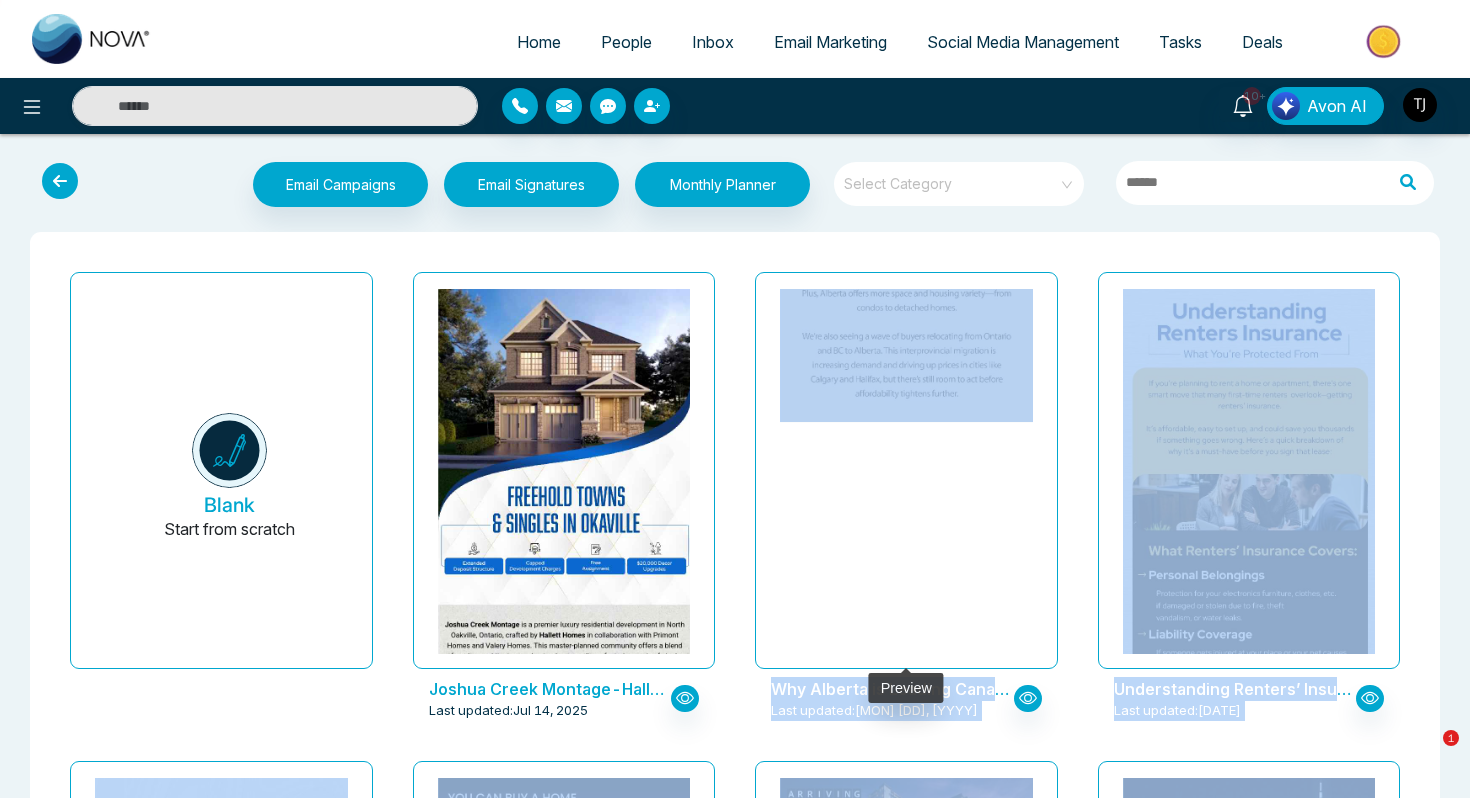 click on "Home People Inbox Email Marketing Social Media Management Tasks Deals 10+ Avon AI Email Campaigns  Start from scratch?  View my campaigns Email Signatures Monthly Planner Select Category Blank Start from scratch Joshua Creek Montage-Hallet Homes Last updated:  Jul 14, 2025 Why Alberta is Leading Canada’s Housing Comeback Last updated:  Jul 8, 2025 Understanding Renters’ Insurance: What You’re Protected From Last updated:  Jul 7, 2025 Say Goodbye to Sticky Air – Easy Ways to Reduce Home Humidity! Last updated:  Jul 7, 2025 You Can Buy a Home with No Down Payment – Here’s How Last updated:  Jul 4, 2025 The Platform at Station Park Condos Last updated:  Jul 4, 2025 Discover Toronto’s Next Hot Neighbourhoods Before Everyone Else Does Last updated:  Jul 4, 2025 Can’t Afford a Down Payment Yet? Rent-to-Own Could Be Your Solution Last updated:  Jun 30, 2025 Happy Canada Day 2025 Last updated:  Jun 27, 2025 Park & Lake Last updated:  Jun 27, 2025 Discover Alberta’s Best Small Towns to Call Home 1" at bounding box center (735, 399) 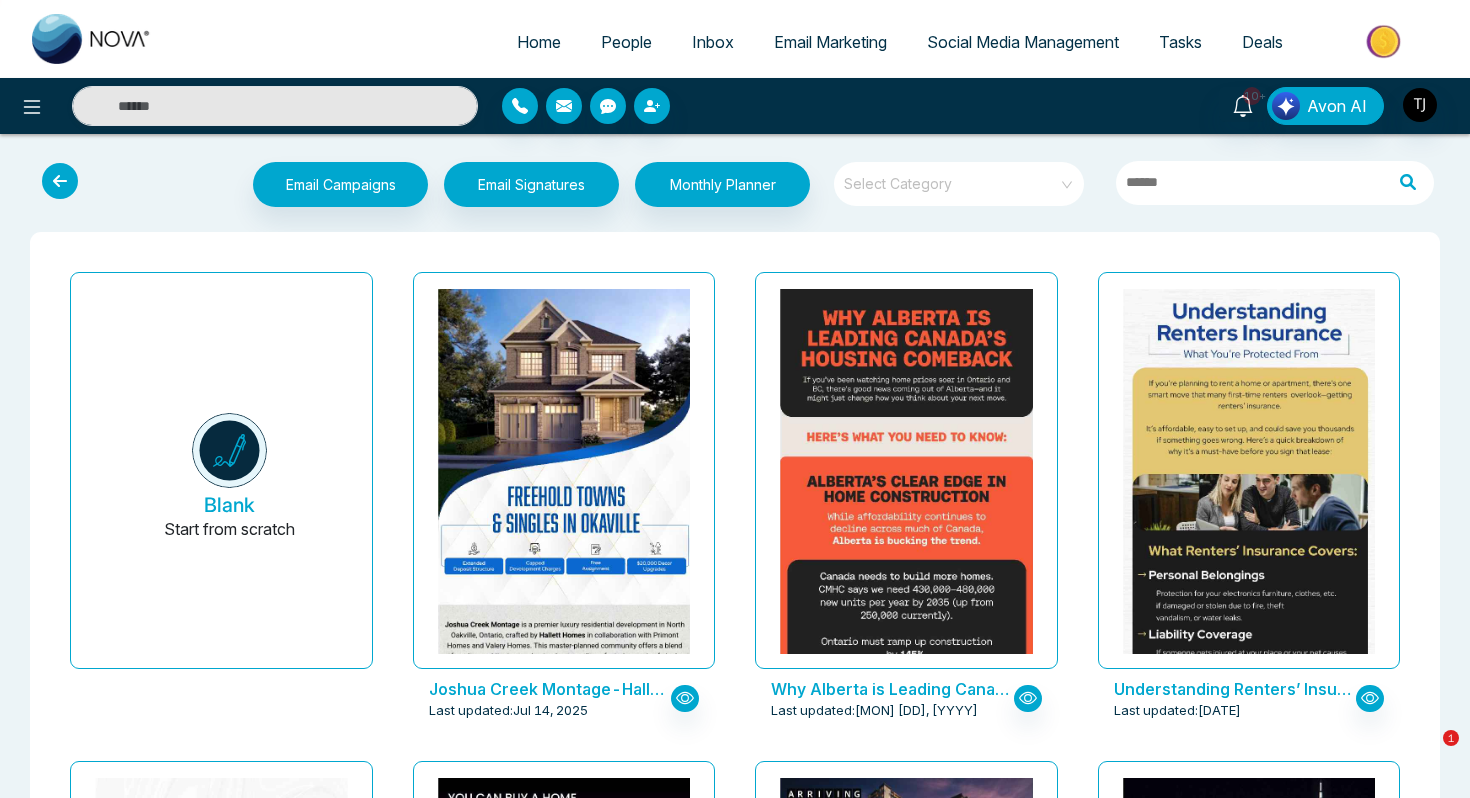 click at bounding box center (952, 177) 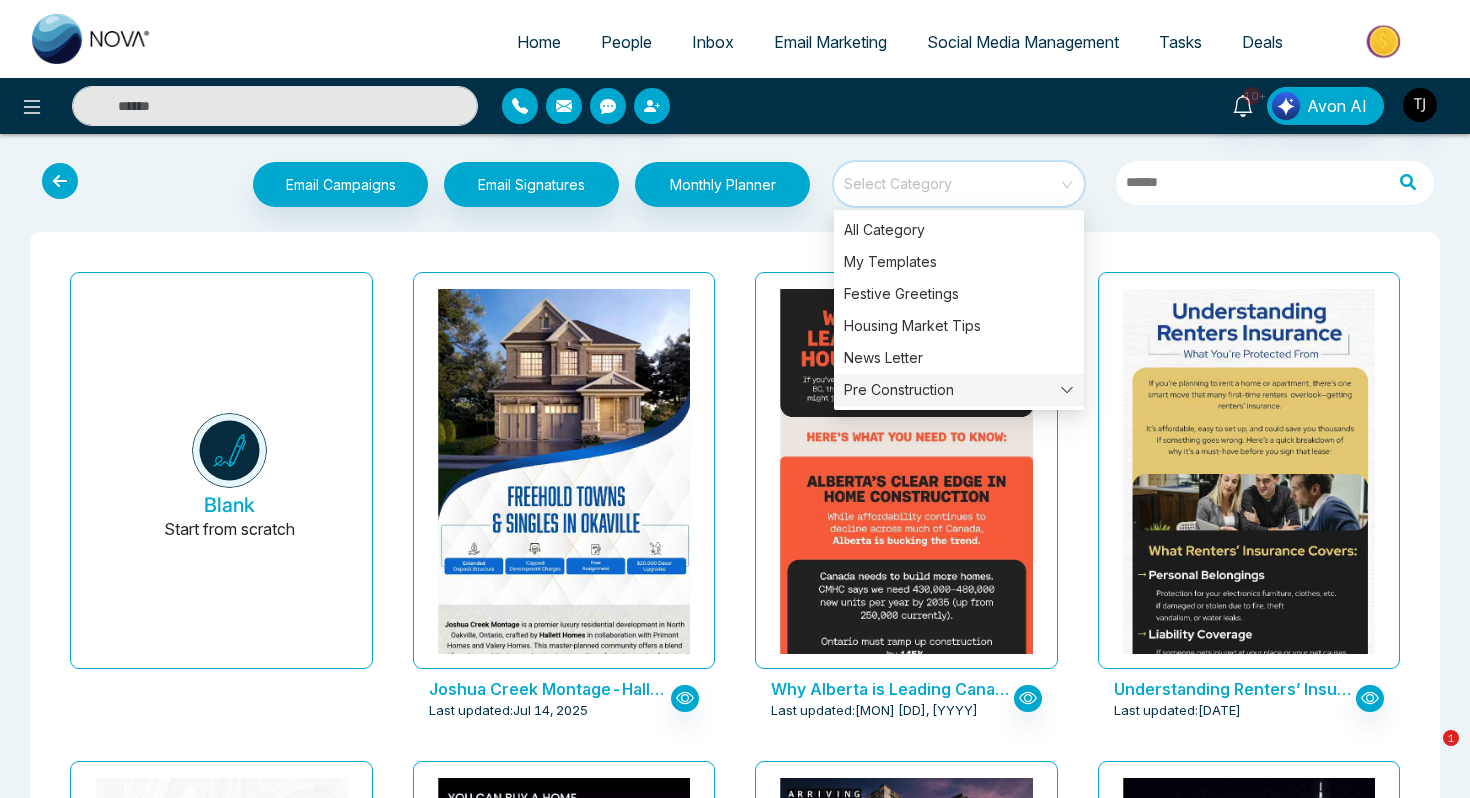 click on "Pre Construction" at bounding box center [959, 390] 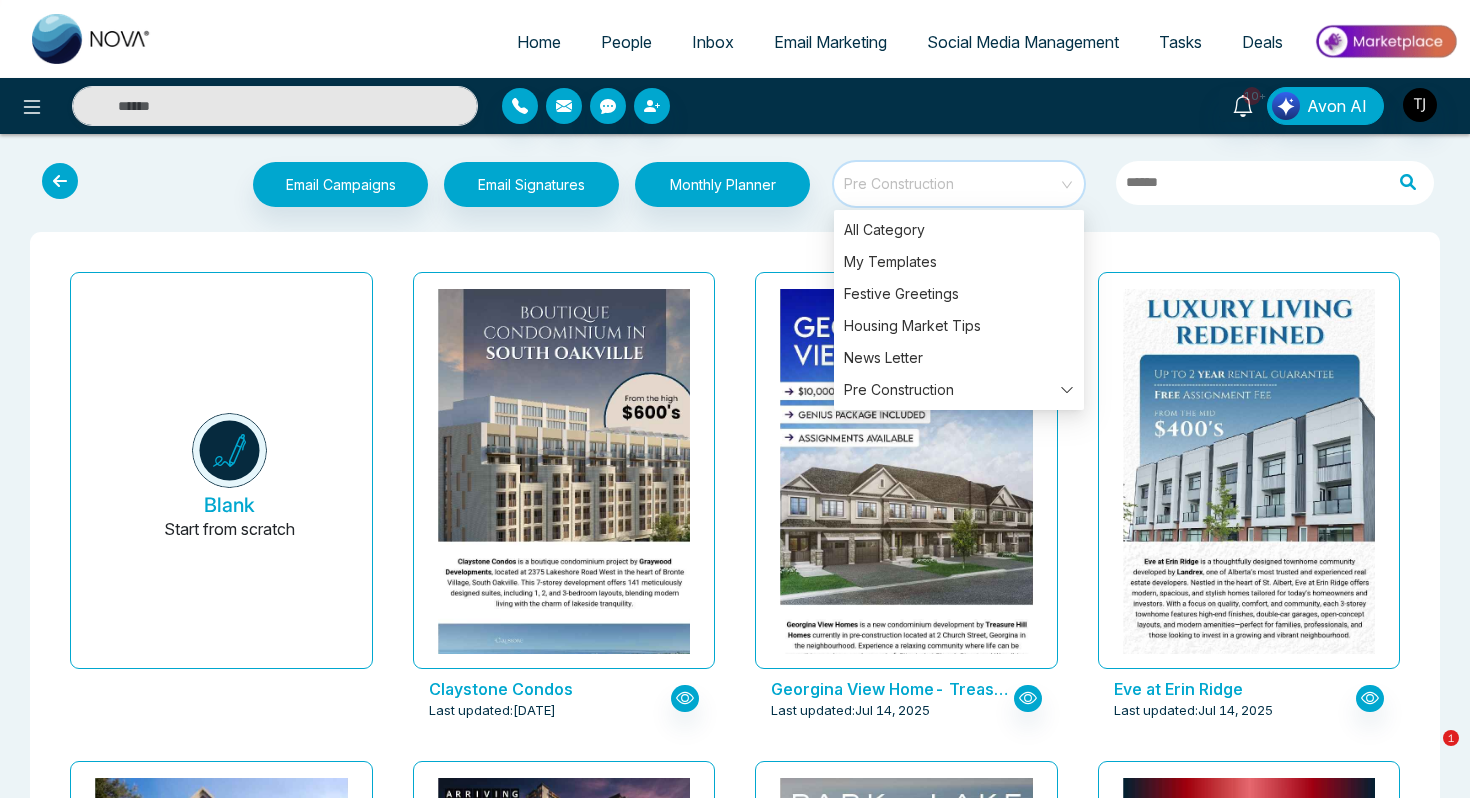 click on "Blank Start from scratch Claystone Condos Last updated:  Jul 17, 2025 Georgina View Home- Treasure Hill Homes Last updated:  Jul 14, 2025 Eve at Erin Ridge Last updated:  Jul 14, 2025 Joshua Creek Montage-Hallet Homes Last updated:  Jul 14, 2025 The Platform at Station Park Condos Last updated:  Jul 4, 2025 Park & Lake Last updated:  Jun 27, 2025 Brooklin Vue Towns-Treasure Hills Last updated:  Jun 25, 2025 Design District Last updated:  Jun 24, 2025 Aquanova Condos Last updated:  Jun 18, 2025 The Rebecca Condos Last updated:  Jun 13, 2025 Summer Valley Homes Last updated:  Jun 12, 2025 Luminara-Florida Last updated:  Jun 12, 2025 Grand Park North Last updated:  Jun 12, 2025 Just Listed - Off Market (Sample) Last updated:  Jun 11, 2025 Seton 116 Towns Last updated:  Jun 2, 2025 Redstone Square Towns Last updated:  Jun 2, 2025 East Hills Crossing Towns Last updated:  Jun 2, 2025 Empire Legacy Last updated:  May 30, 2025 Joshua Creek Montage by Hallet Homes Last updated:  May 30, 2025 Simcoe Woods Homes" at bounding box center (735, 6614) 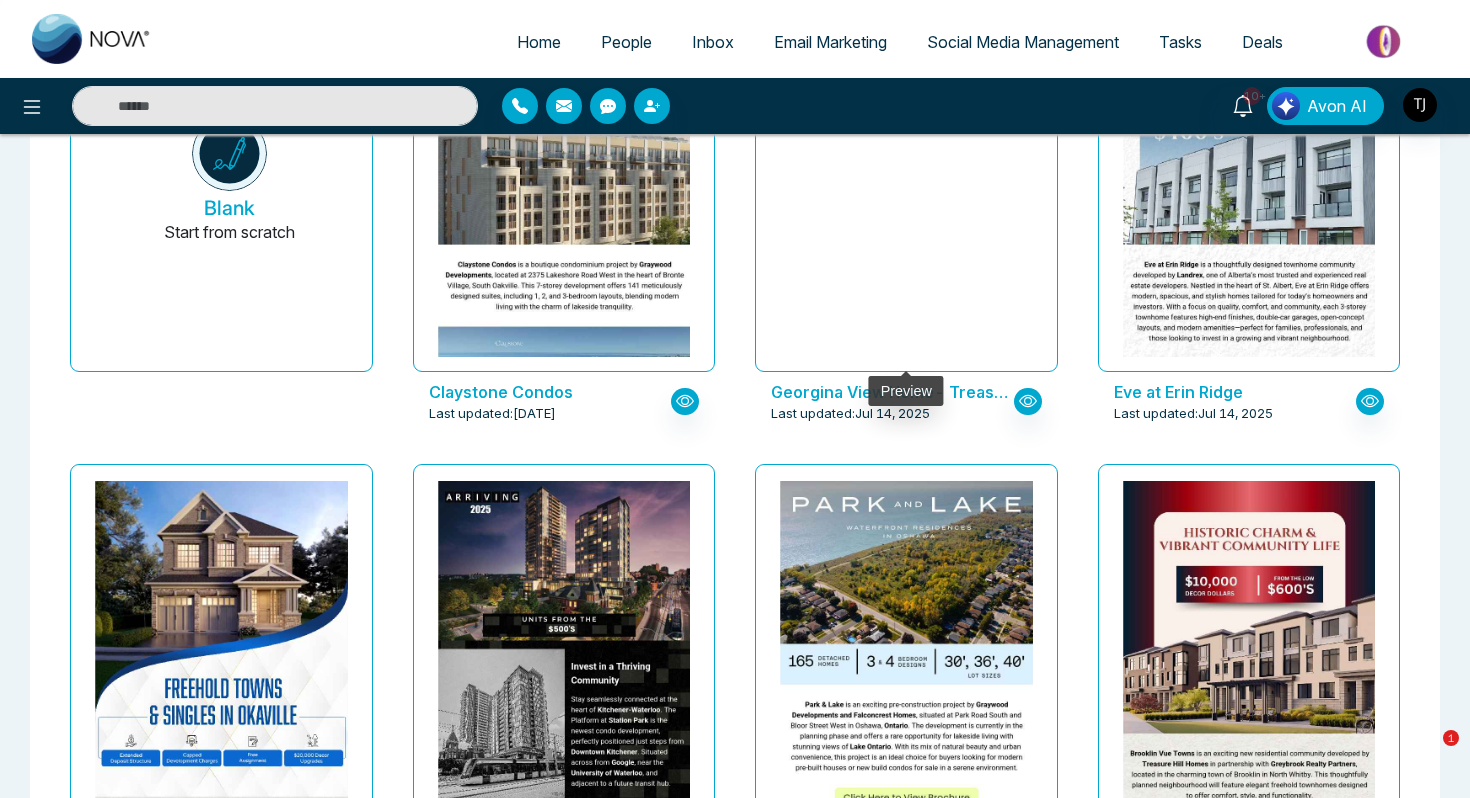 scroll, scrollTop: 359, scrollLeft: 0, axis: vertical 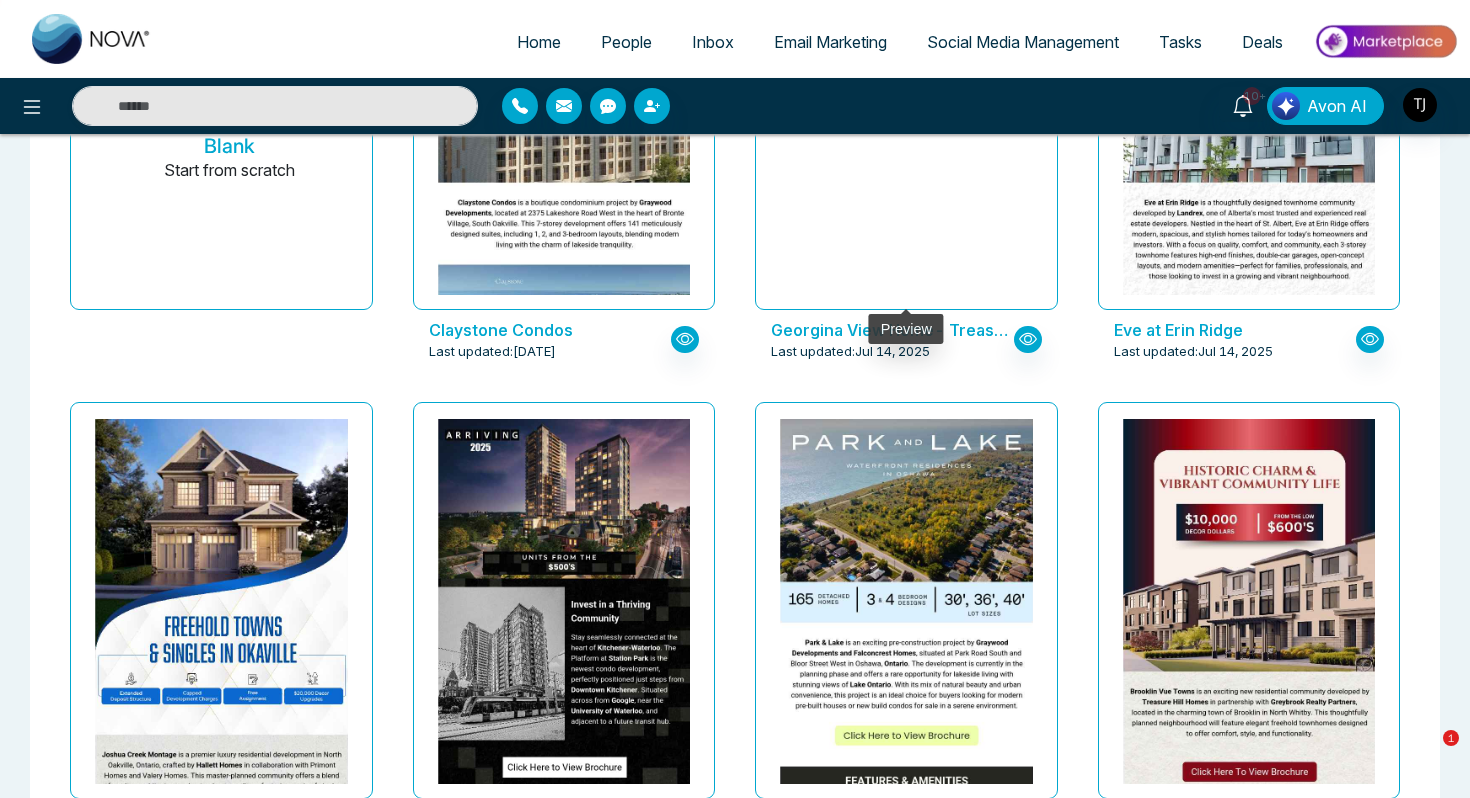 click at bounding box center [906, -1094] 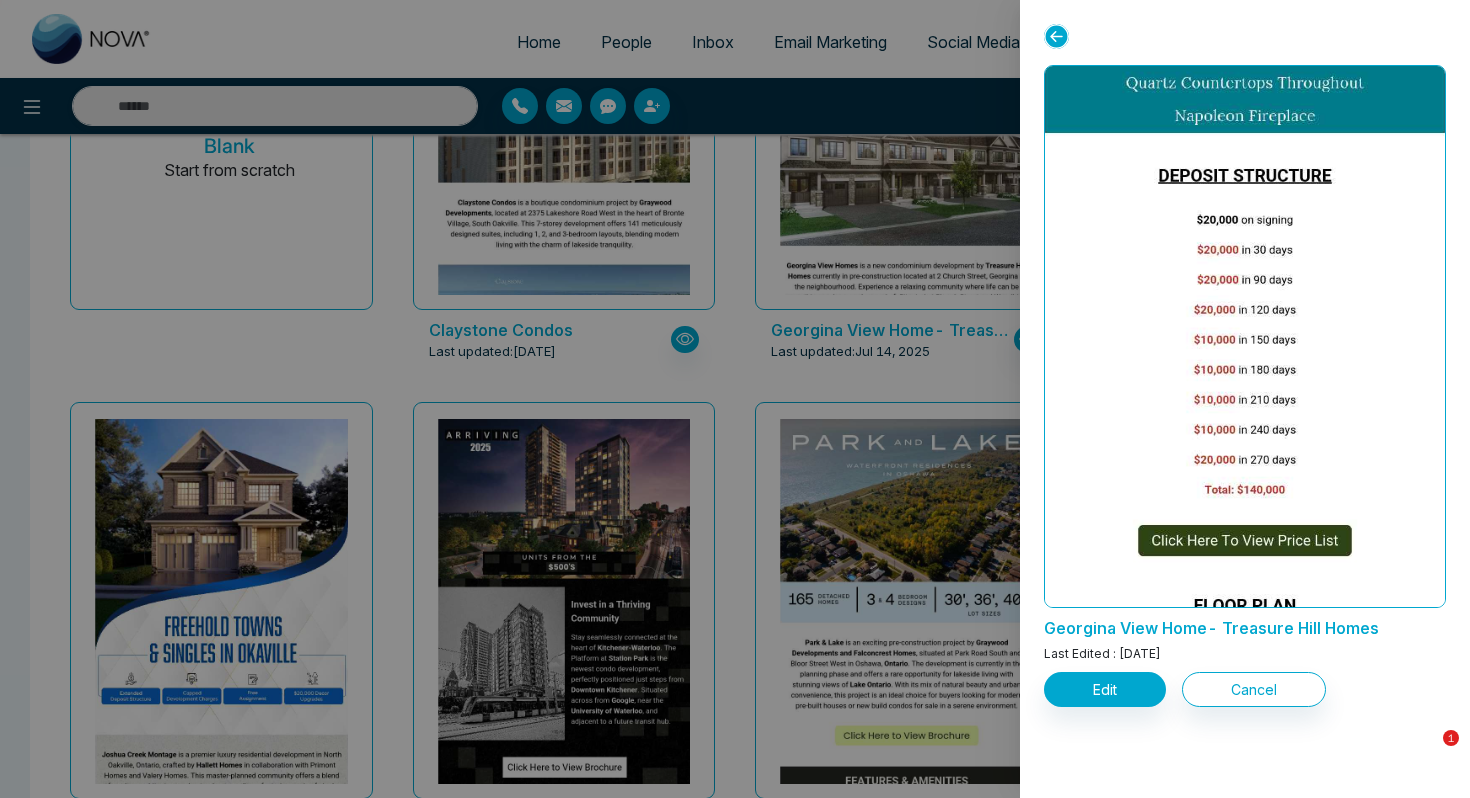 scroll, scrollTop: 1723, scrollLeft: 0, axis: vertical 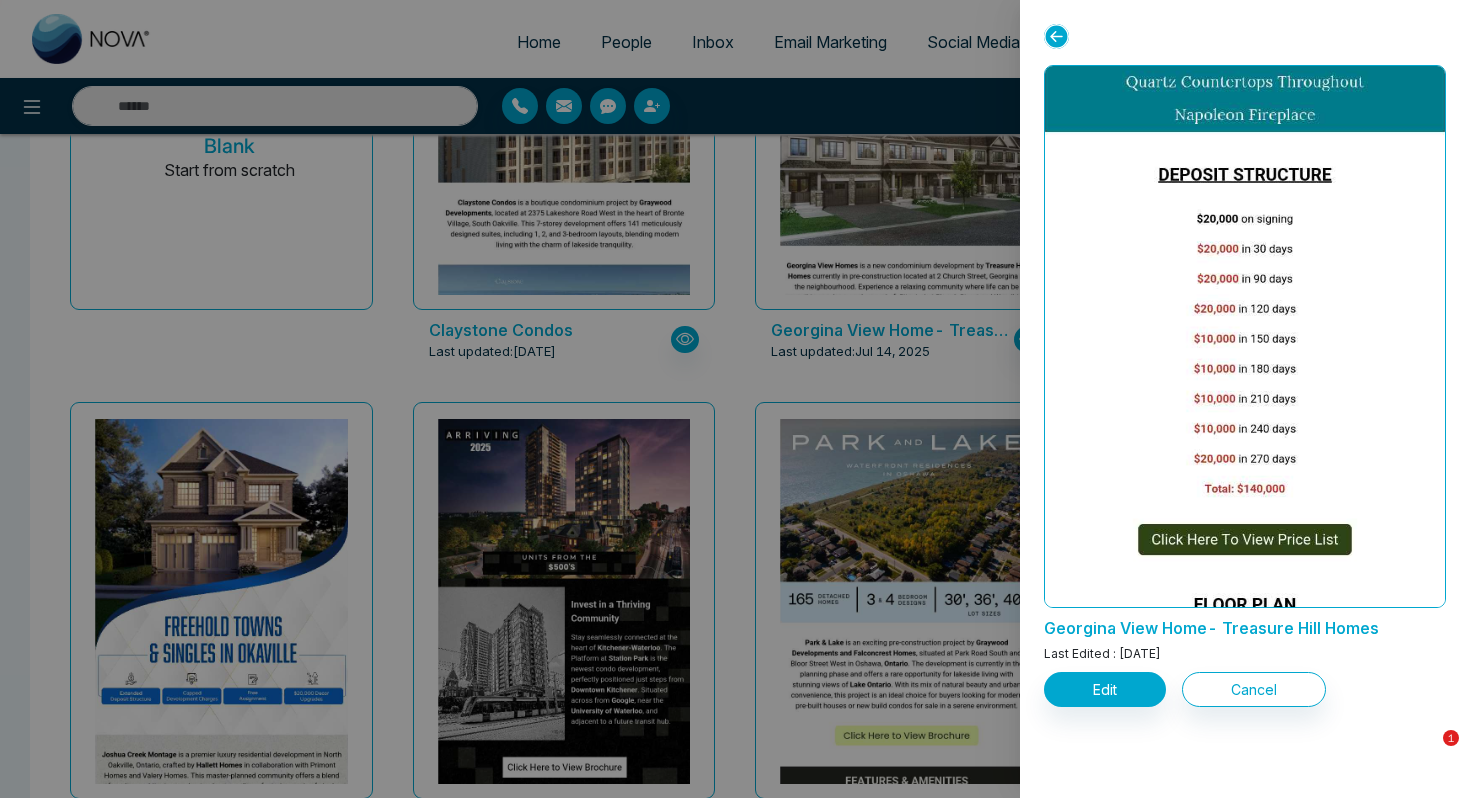 click at bounding box center [1245, 44] 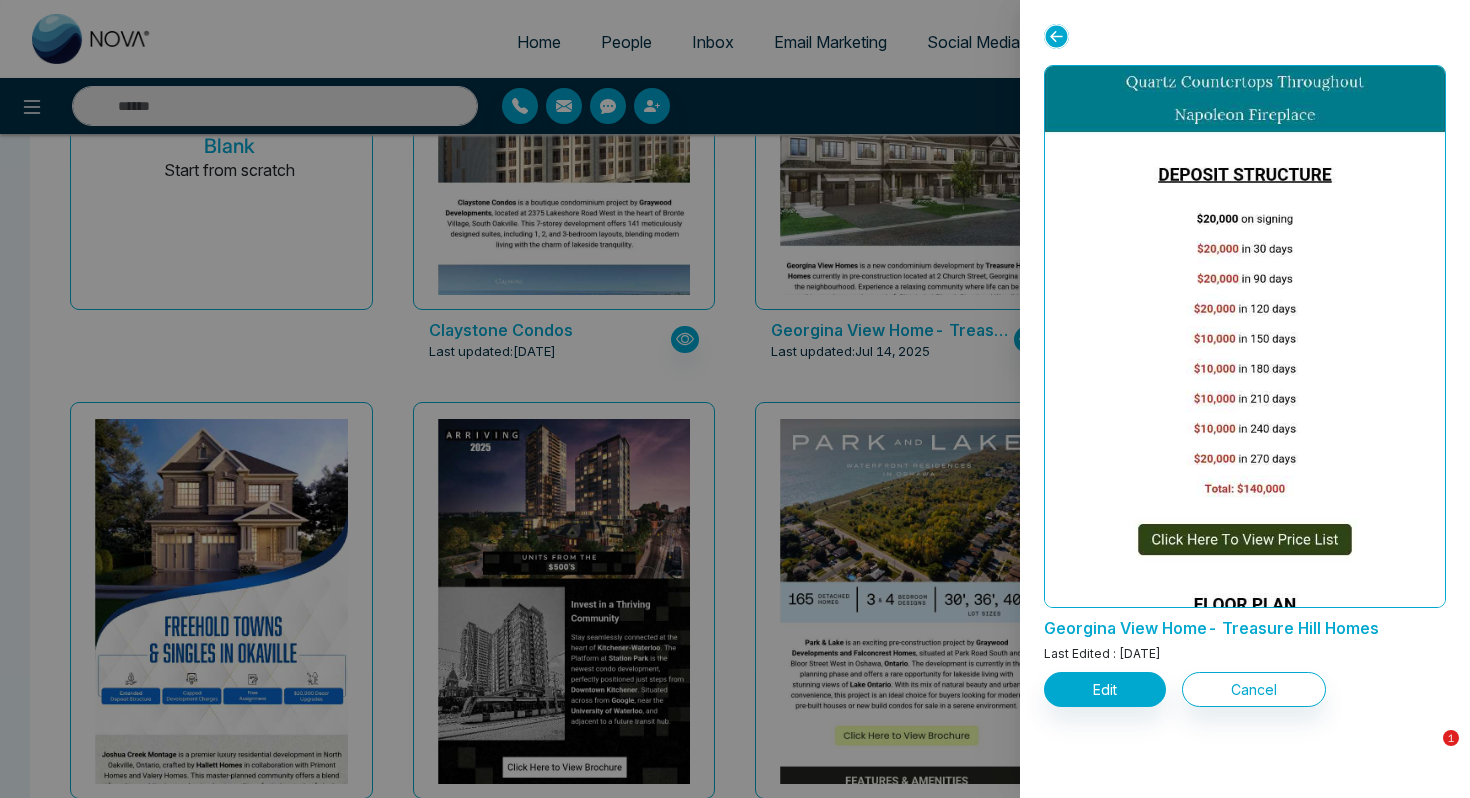 click 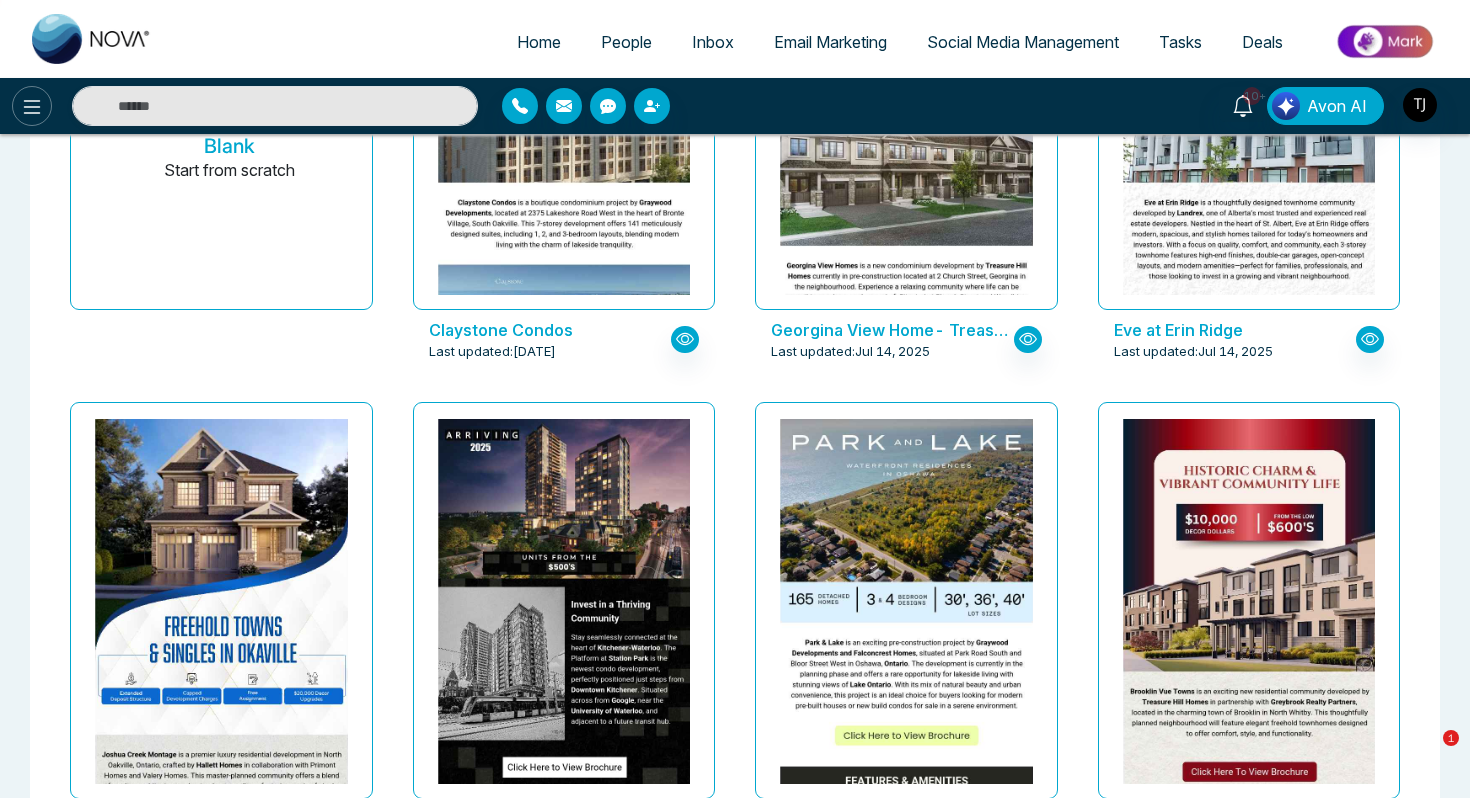 click 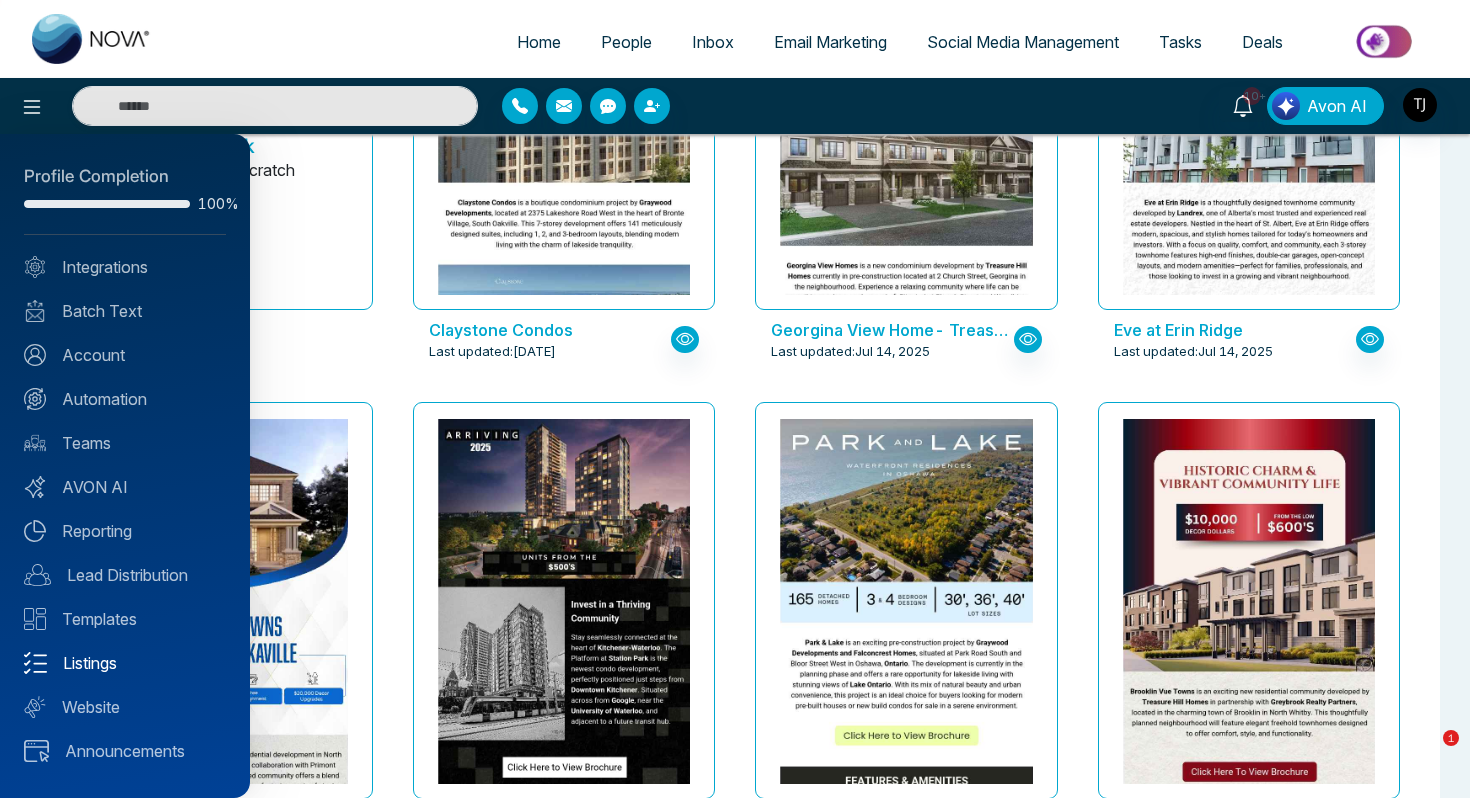 click on "Listings" at bounding box center [125, 663] 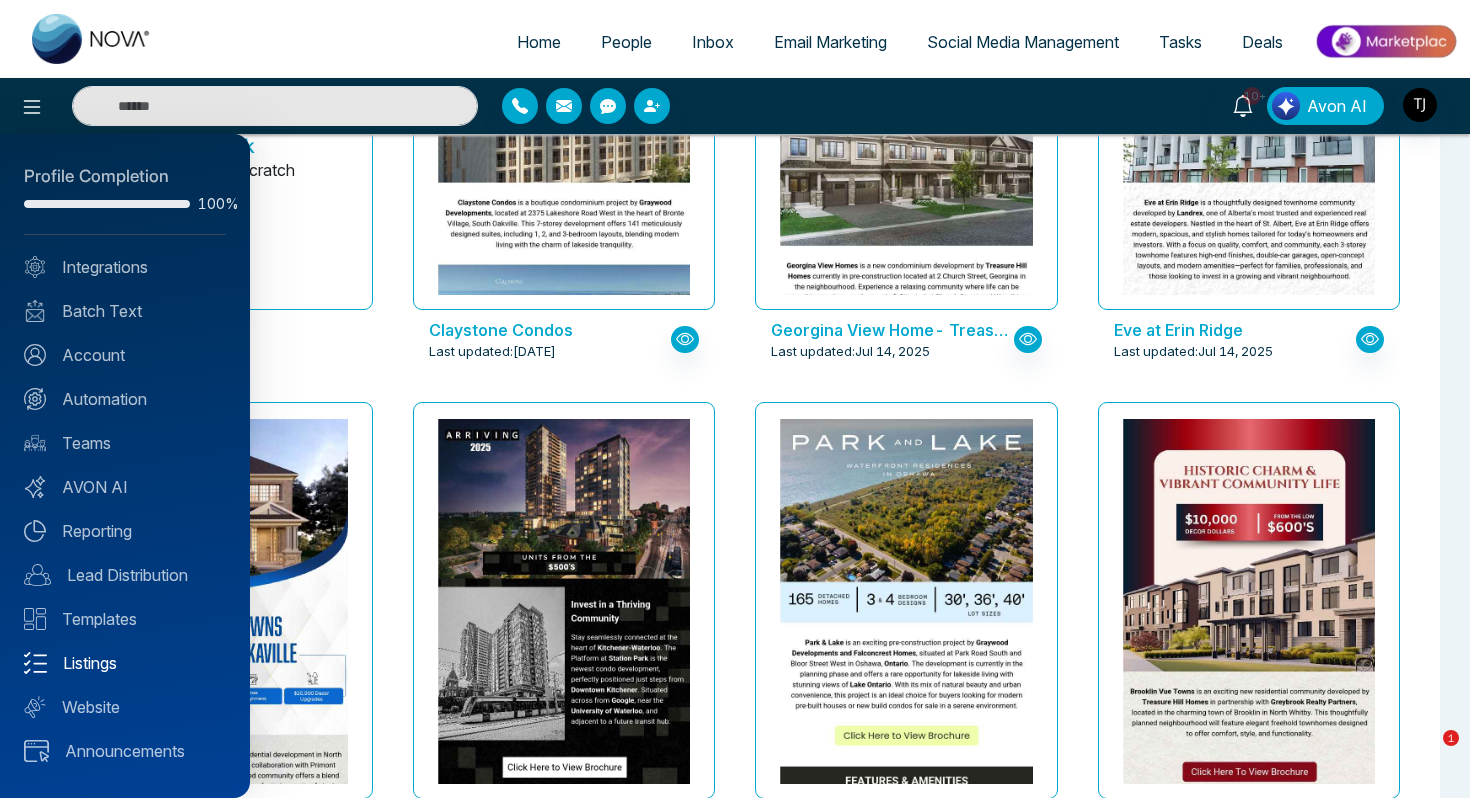 scroll, scrollTop: 0, scrollLeft: 0, axis: both 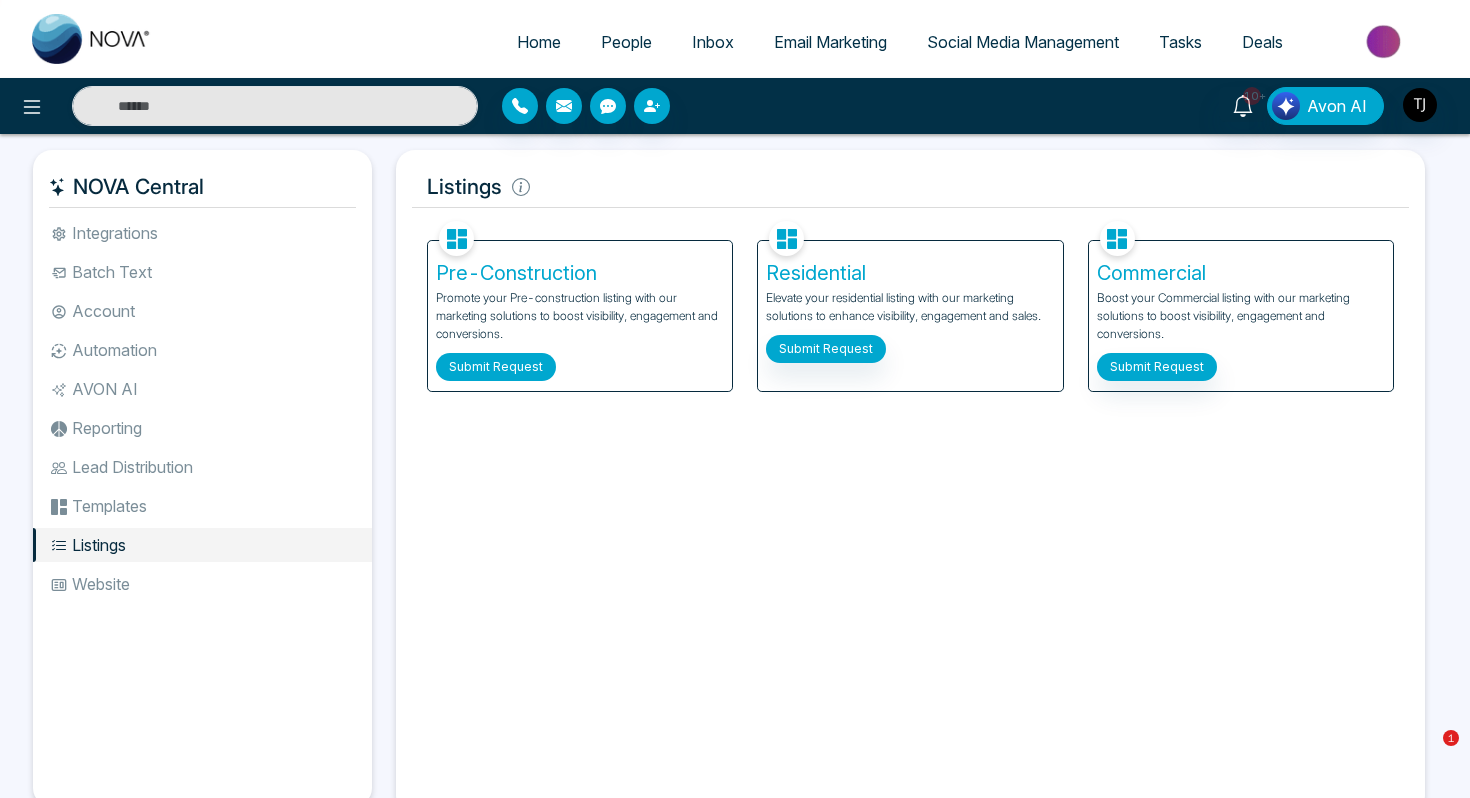 click on "Submit Request" at bounding box center [496, 367] 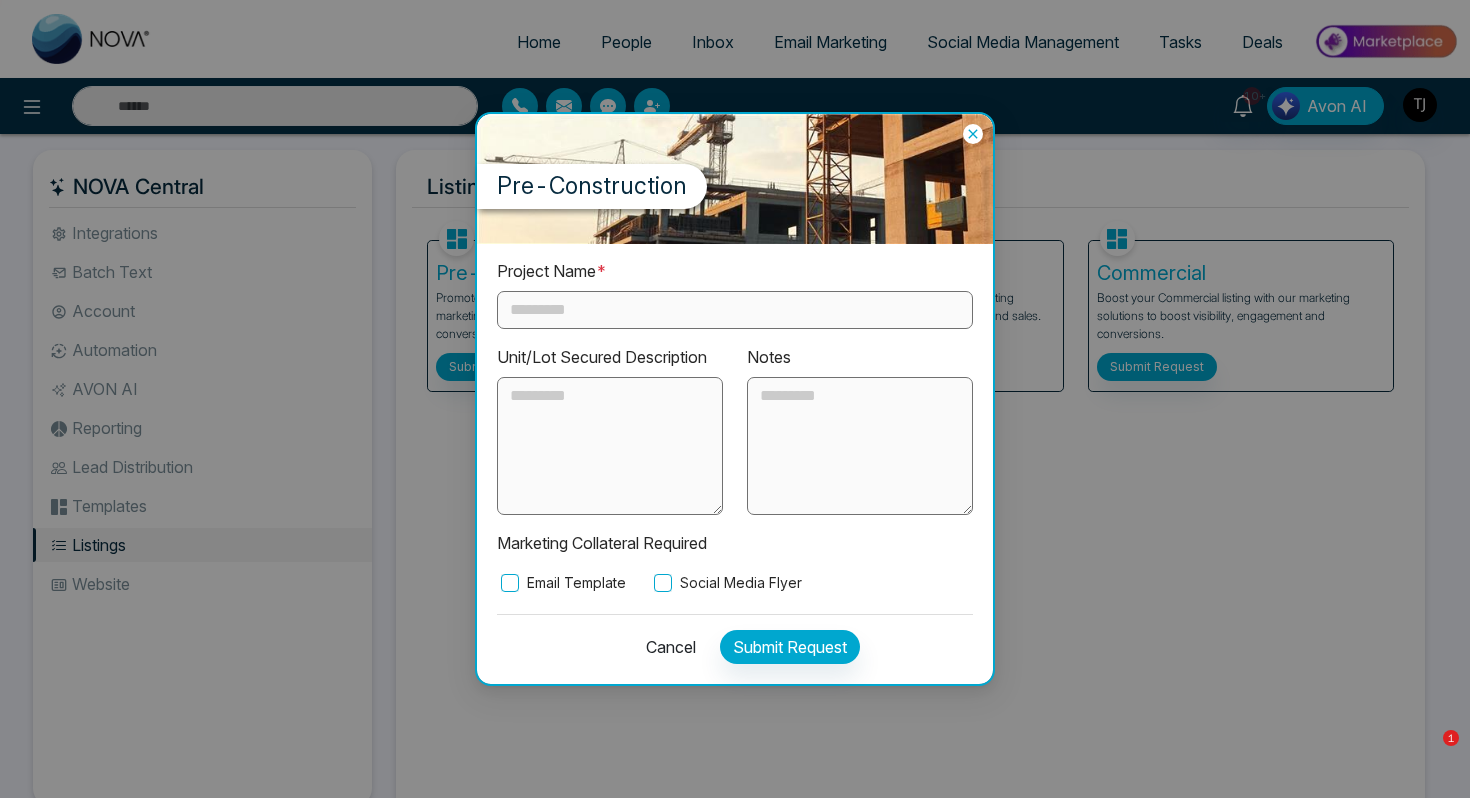 click at bounding box center [735, 310] 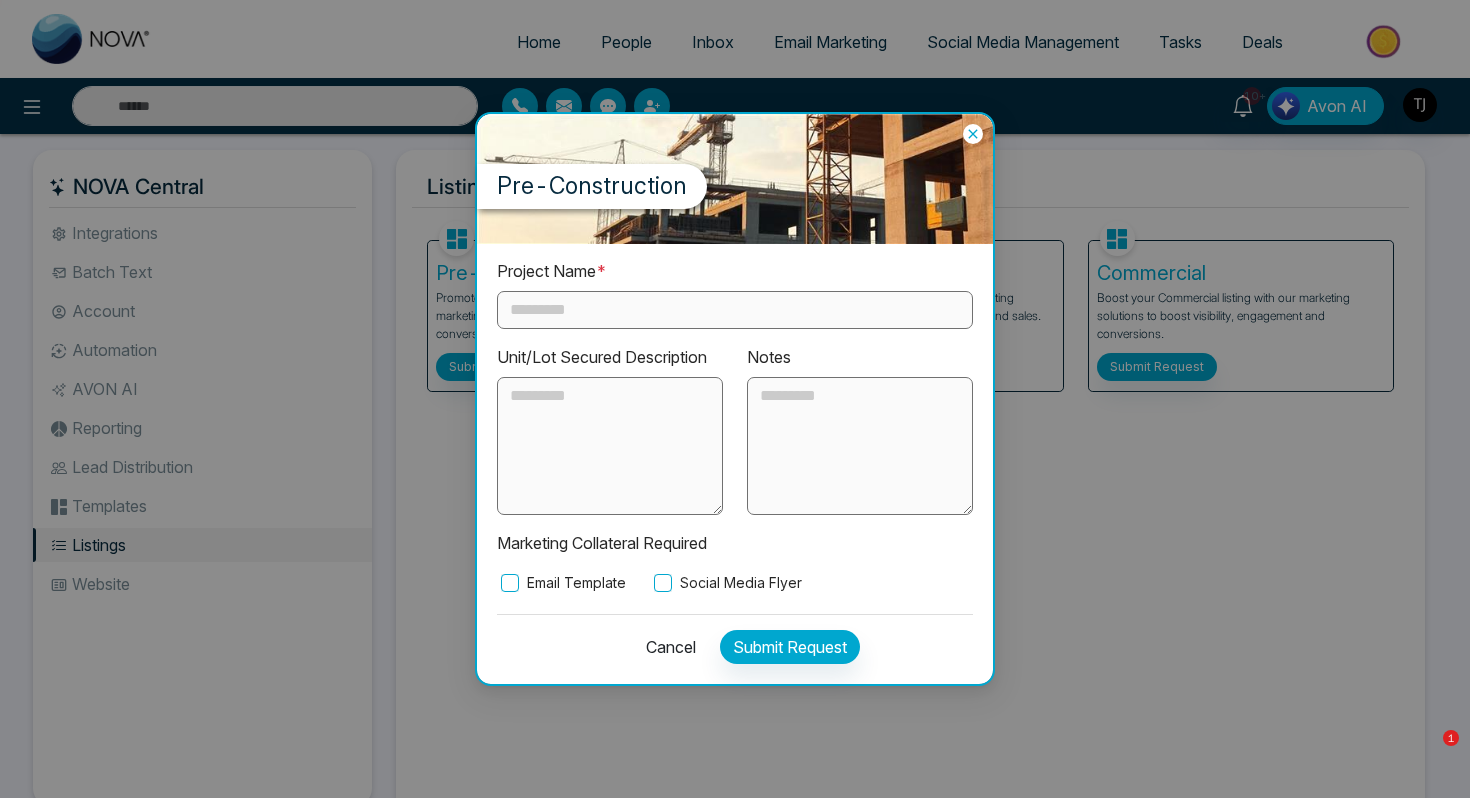 click 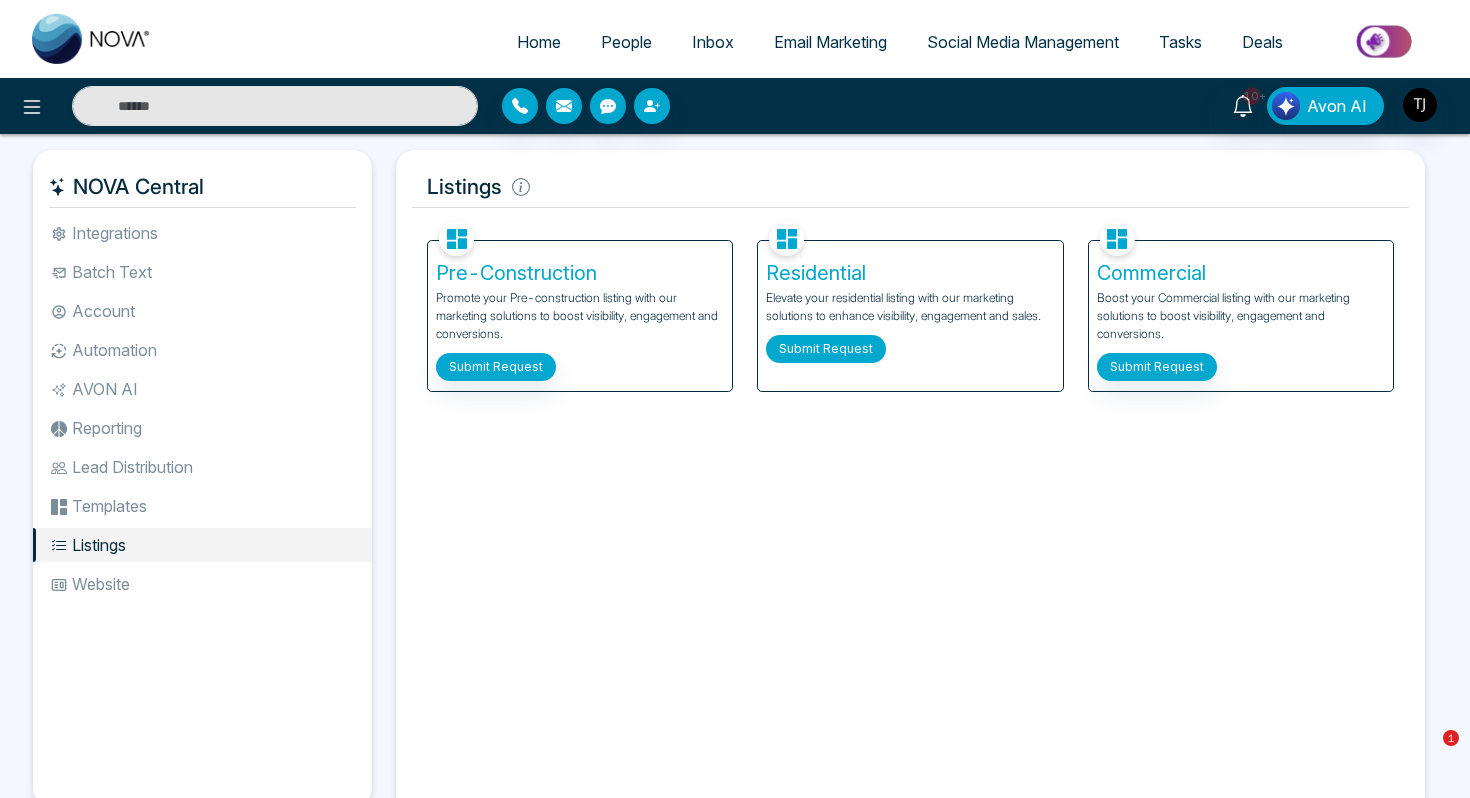 click on "Submit Request" at bounding box center [826, 349] 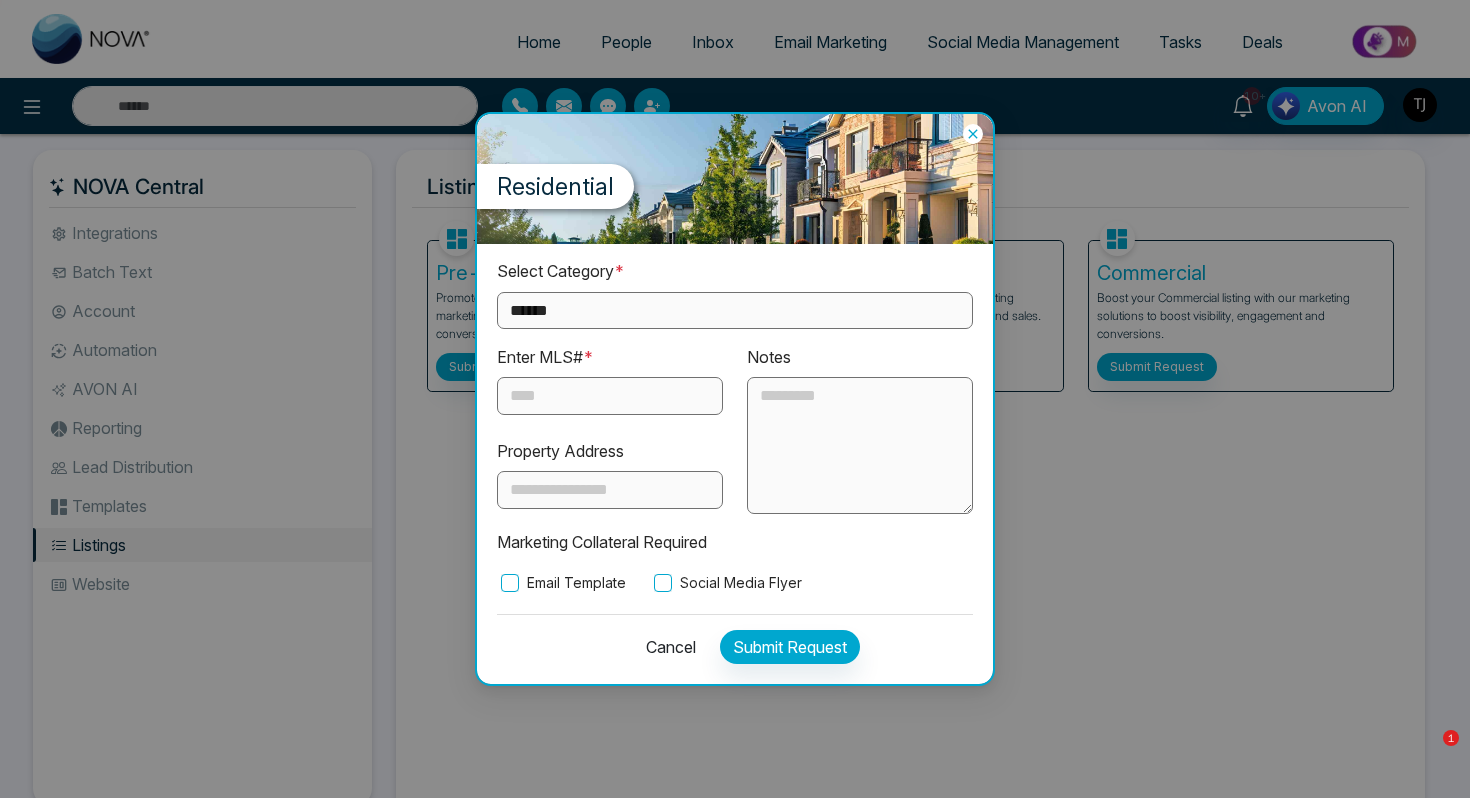click on "**********" at bounding box center [735, 310] 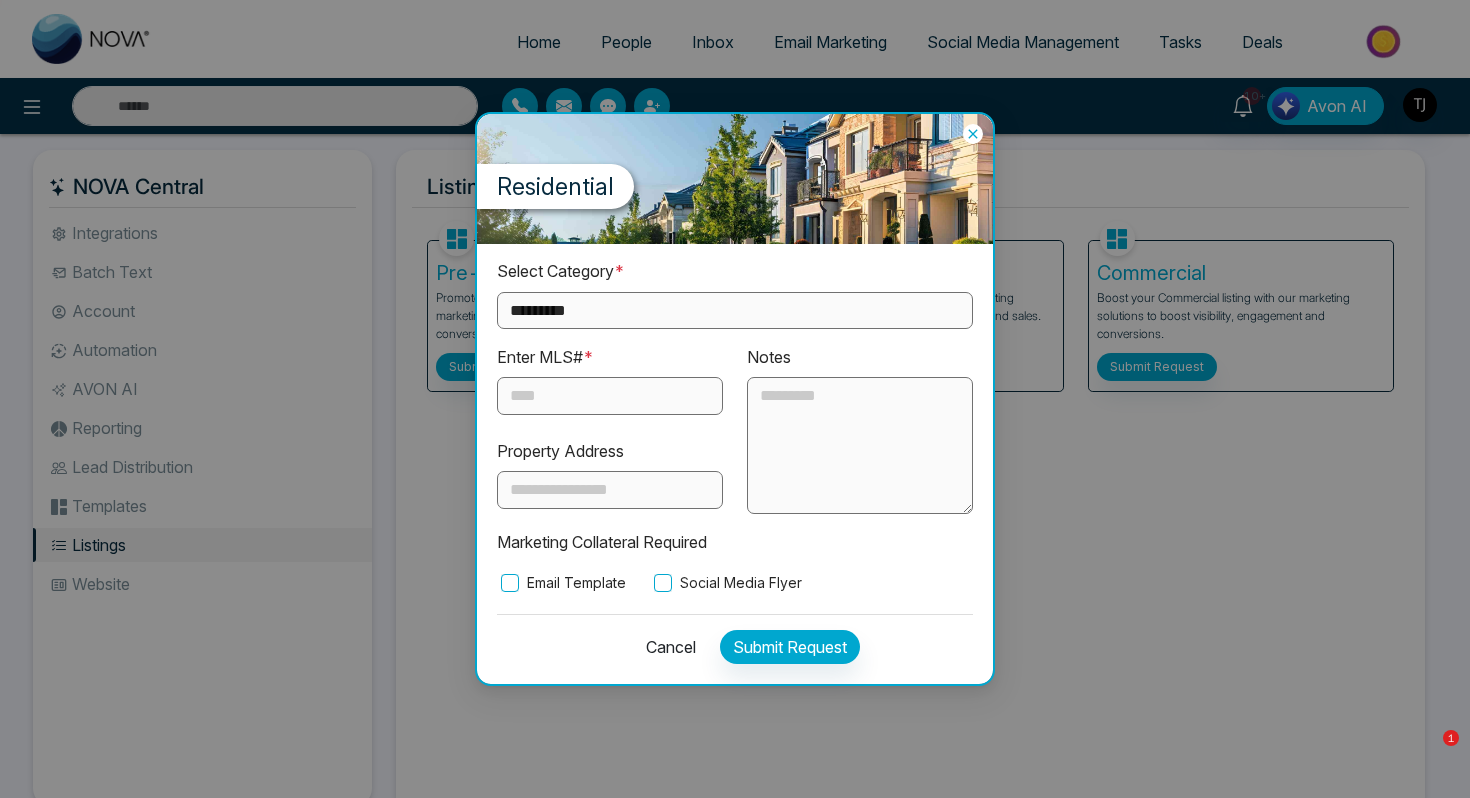 click on "**********" at bounding box center [735, 310] 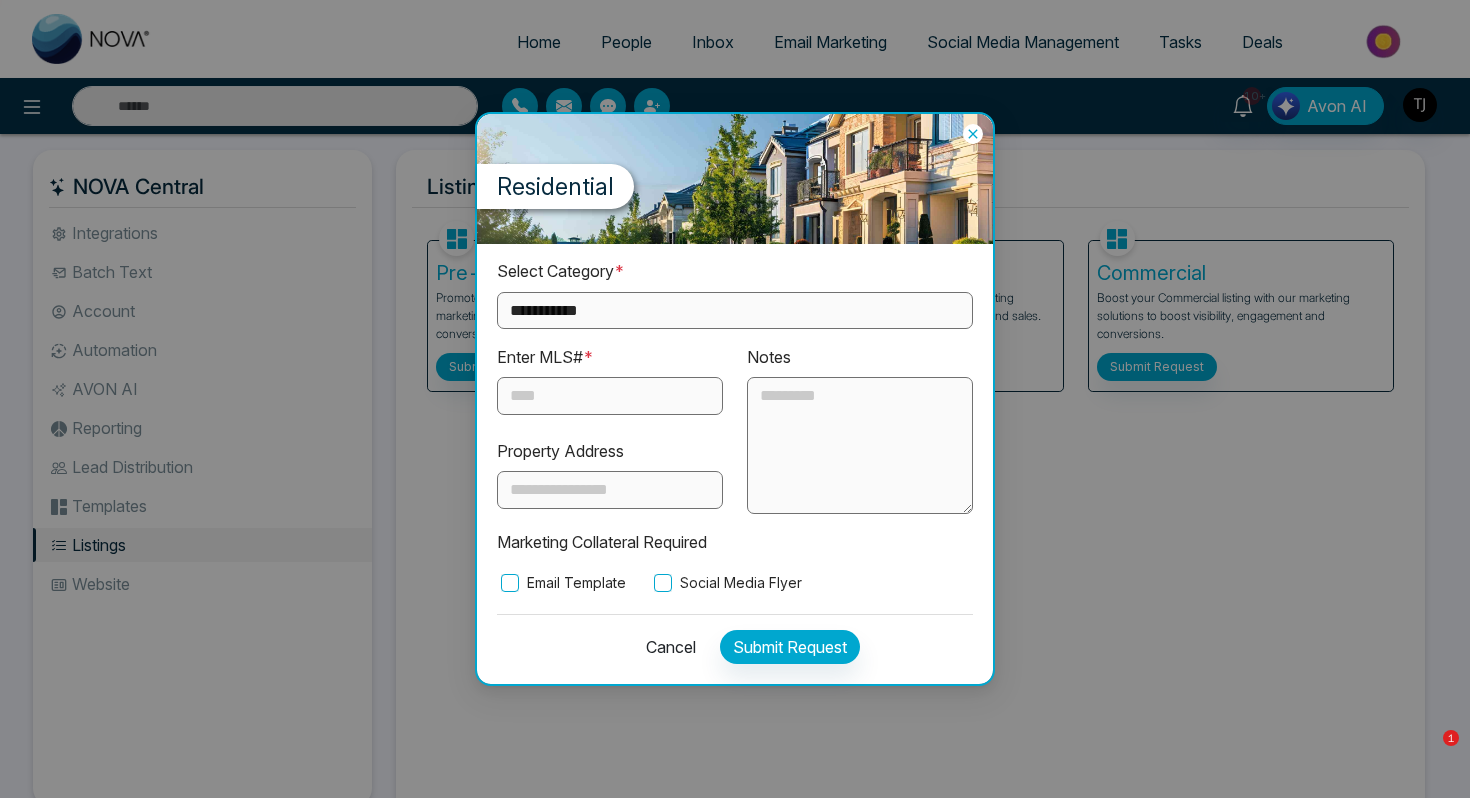 click on "**********" at bounding box center (735, 310) 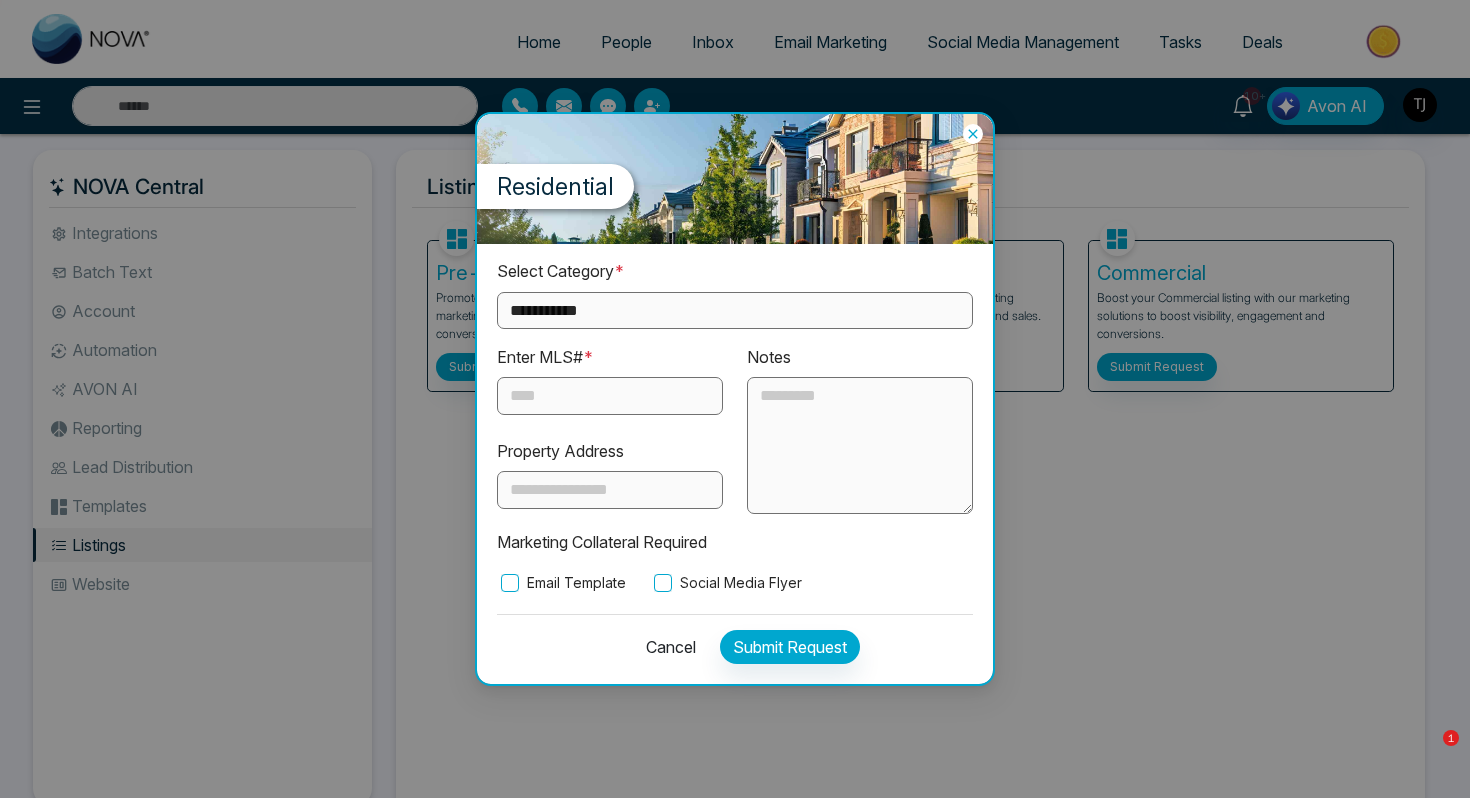 select on "**********" 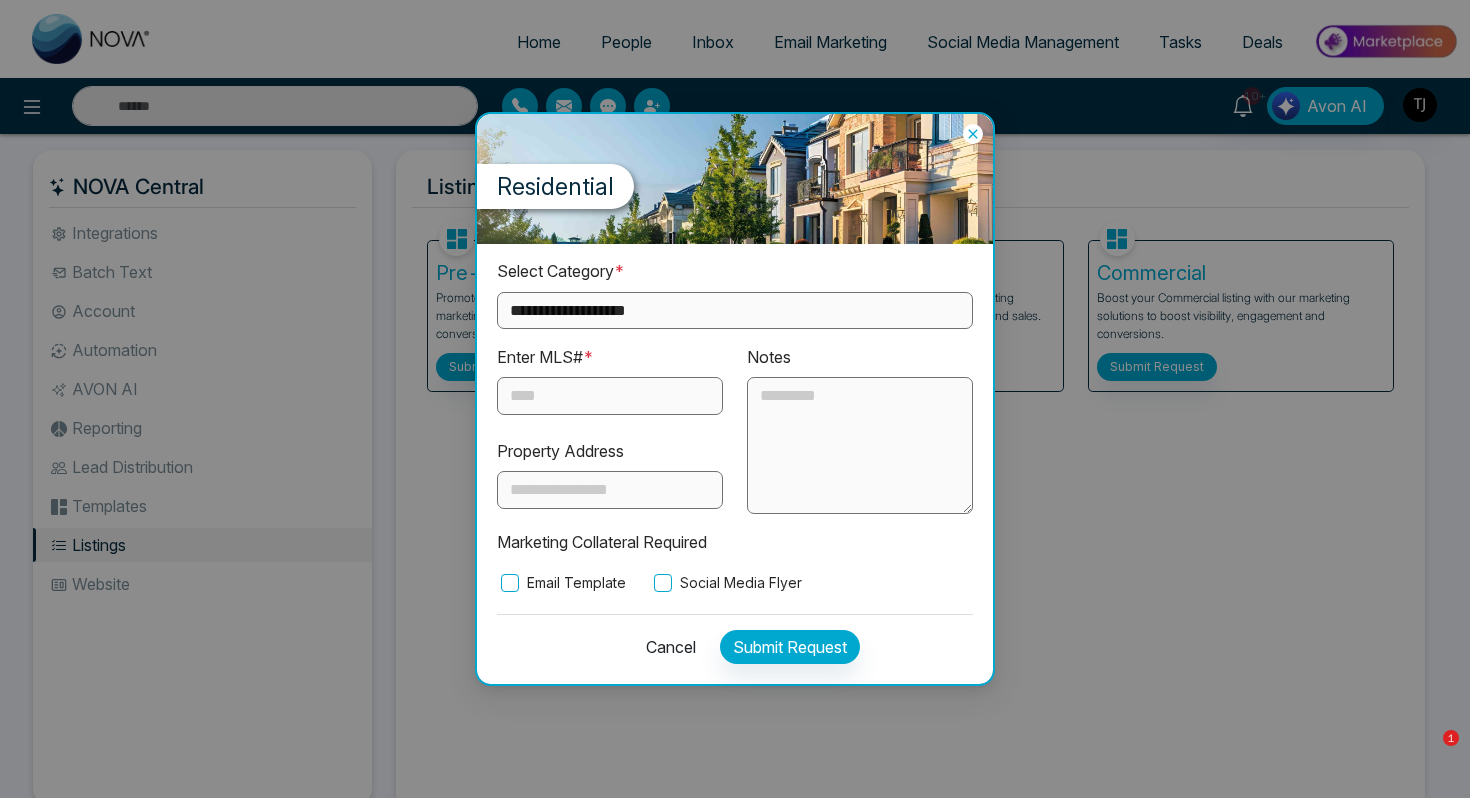 click at bounding box center [610, 396] 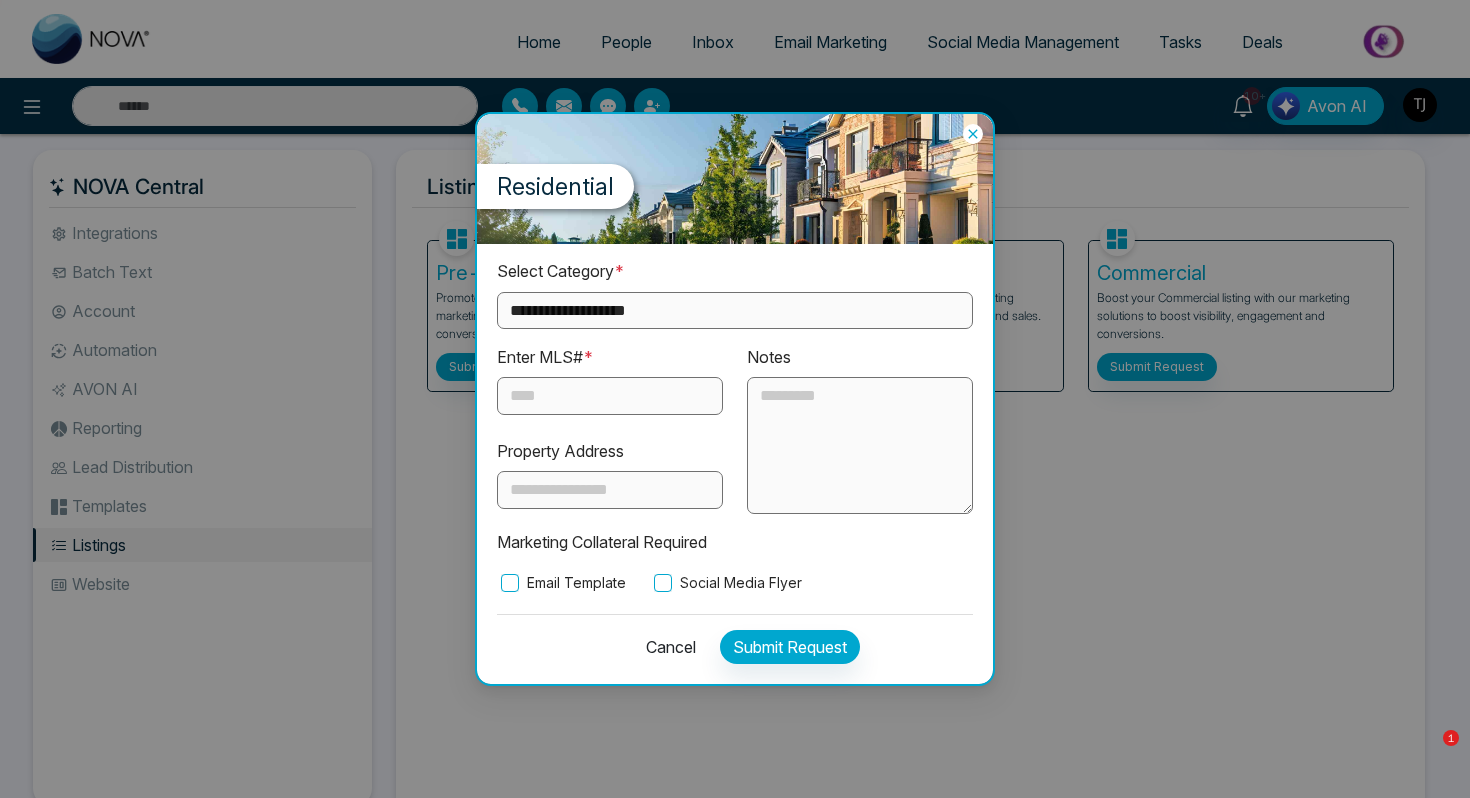 click on "Email Template" at bounding box center [561, 583] 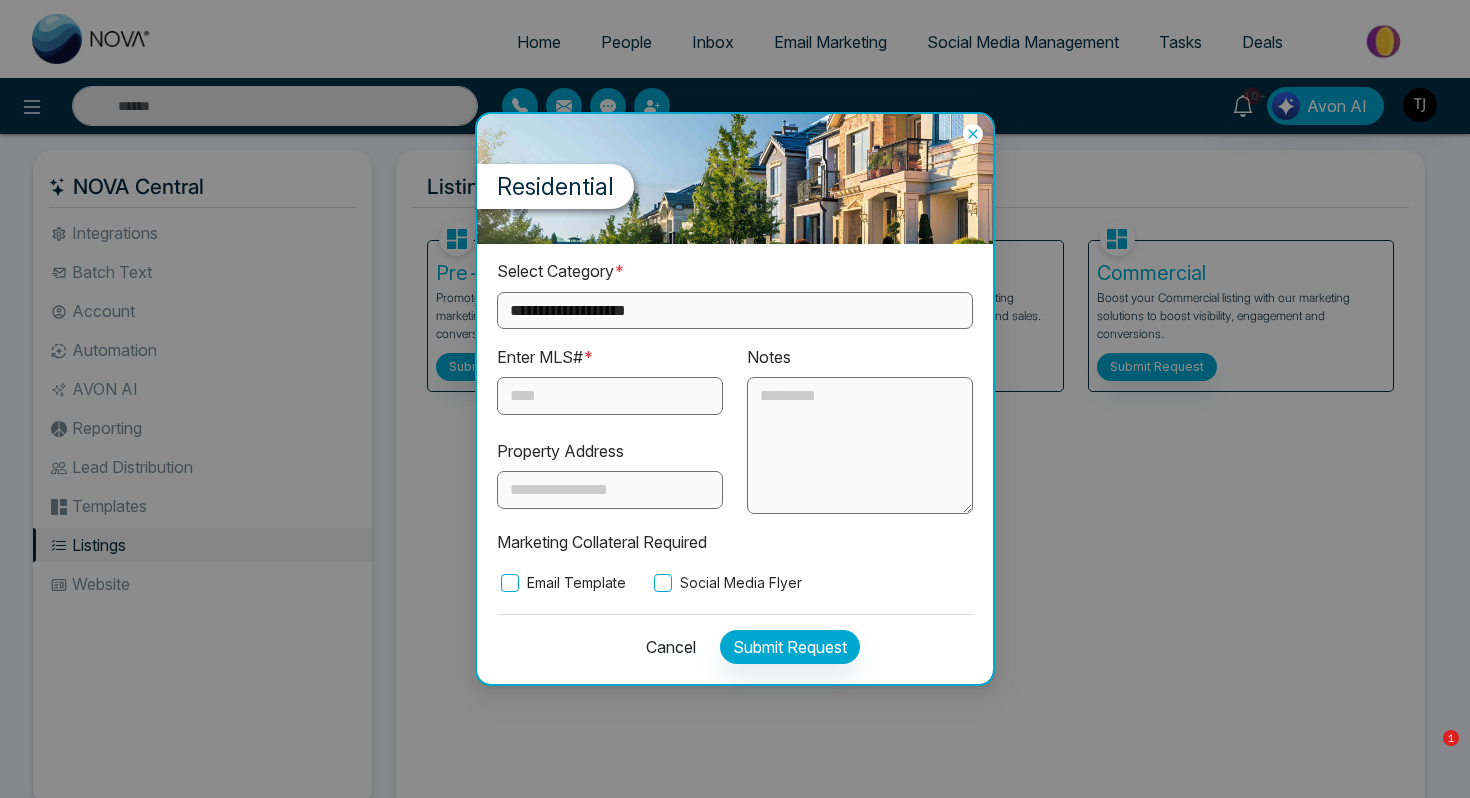 click on "**********" at bounding box center (735, 426) 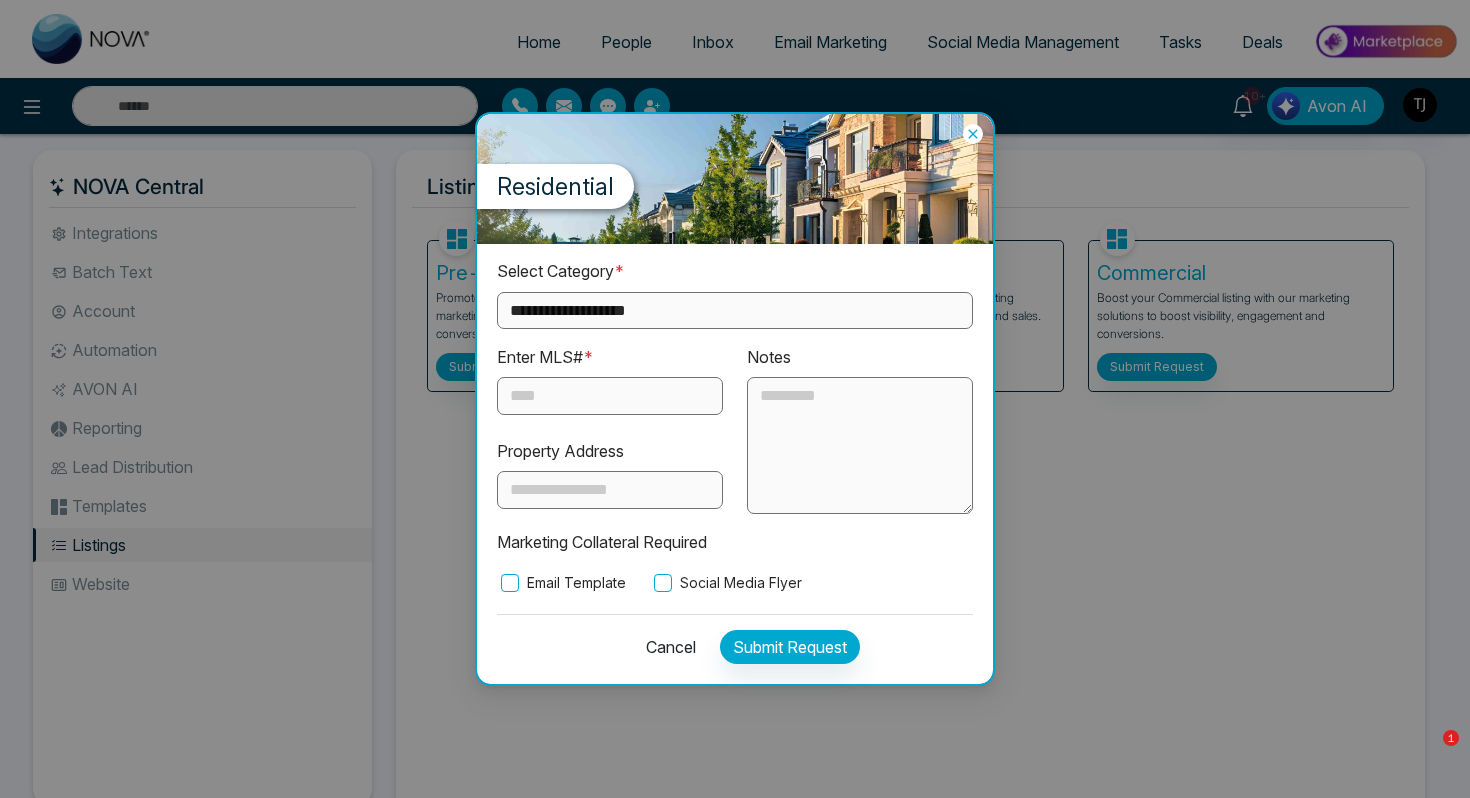 click on "Residential" at bounding box center [735, 179] 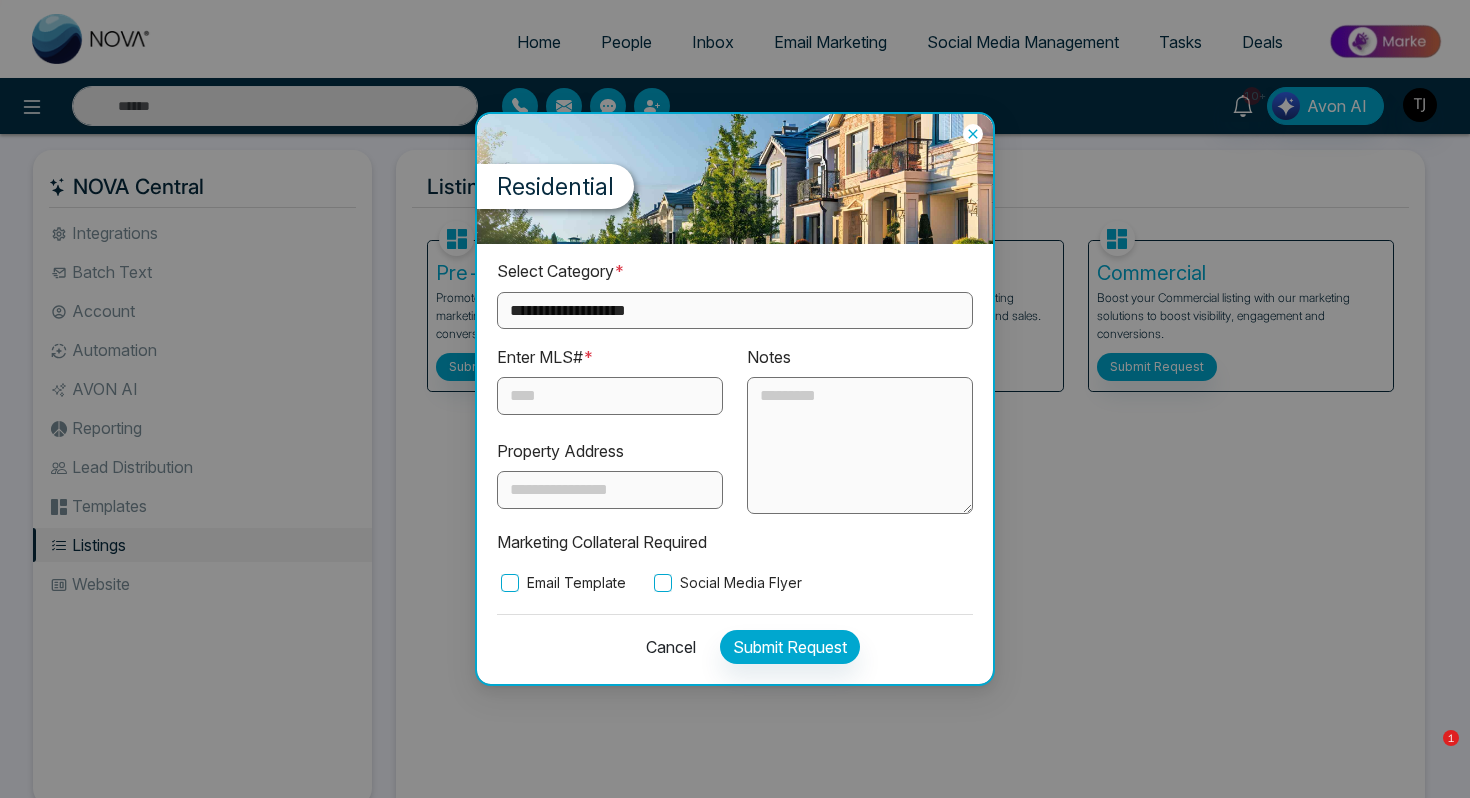 click 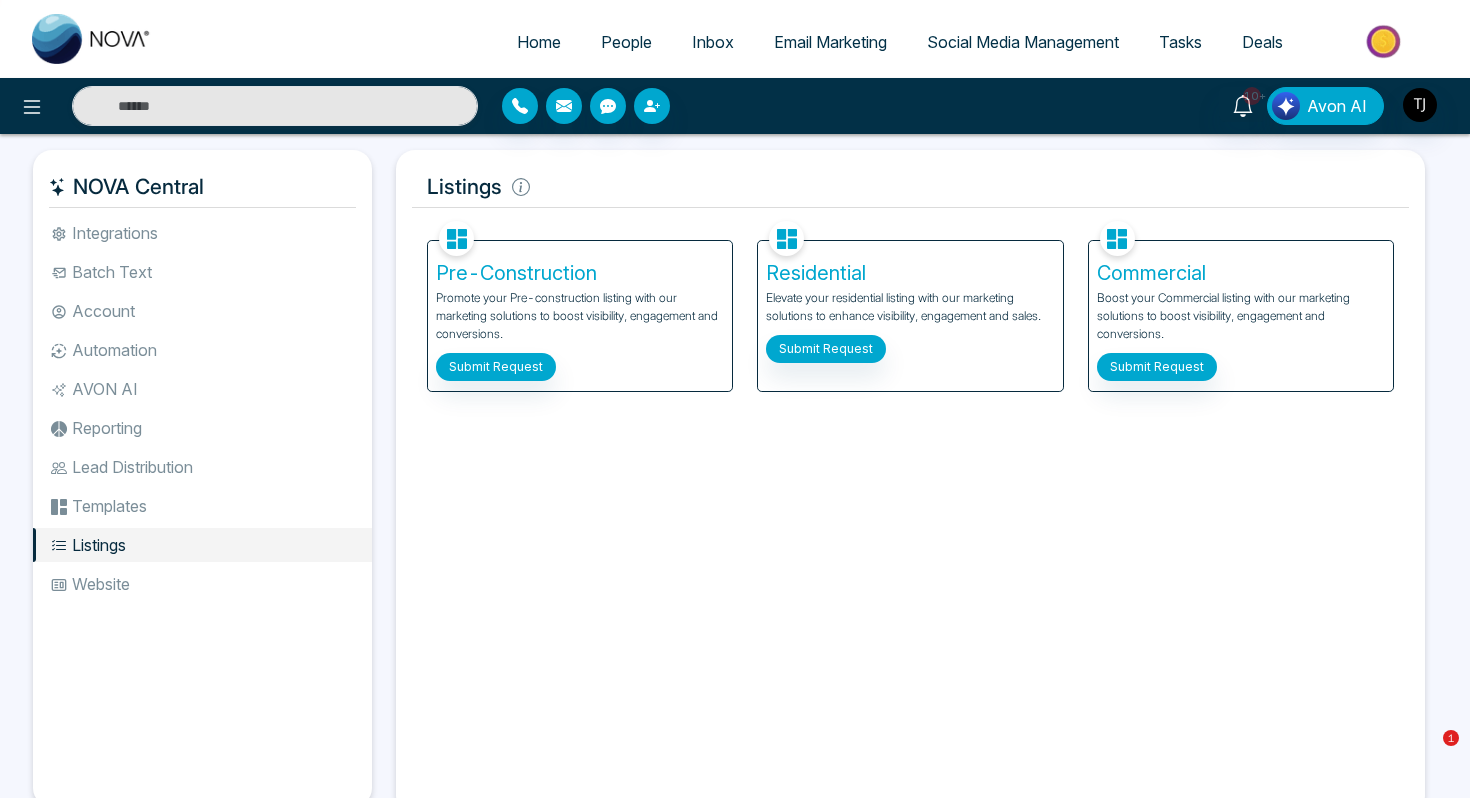 click on "Social Media Management" at bounding box center (1023, 43) 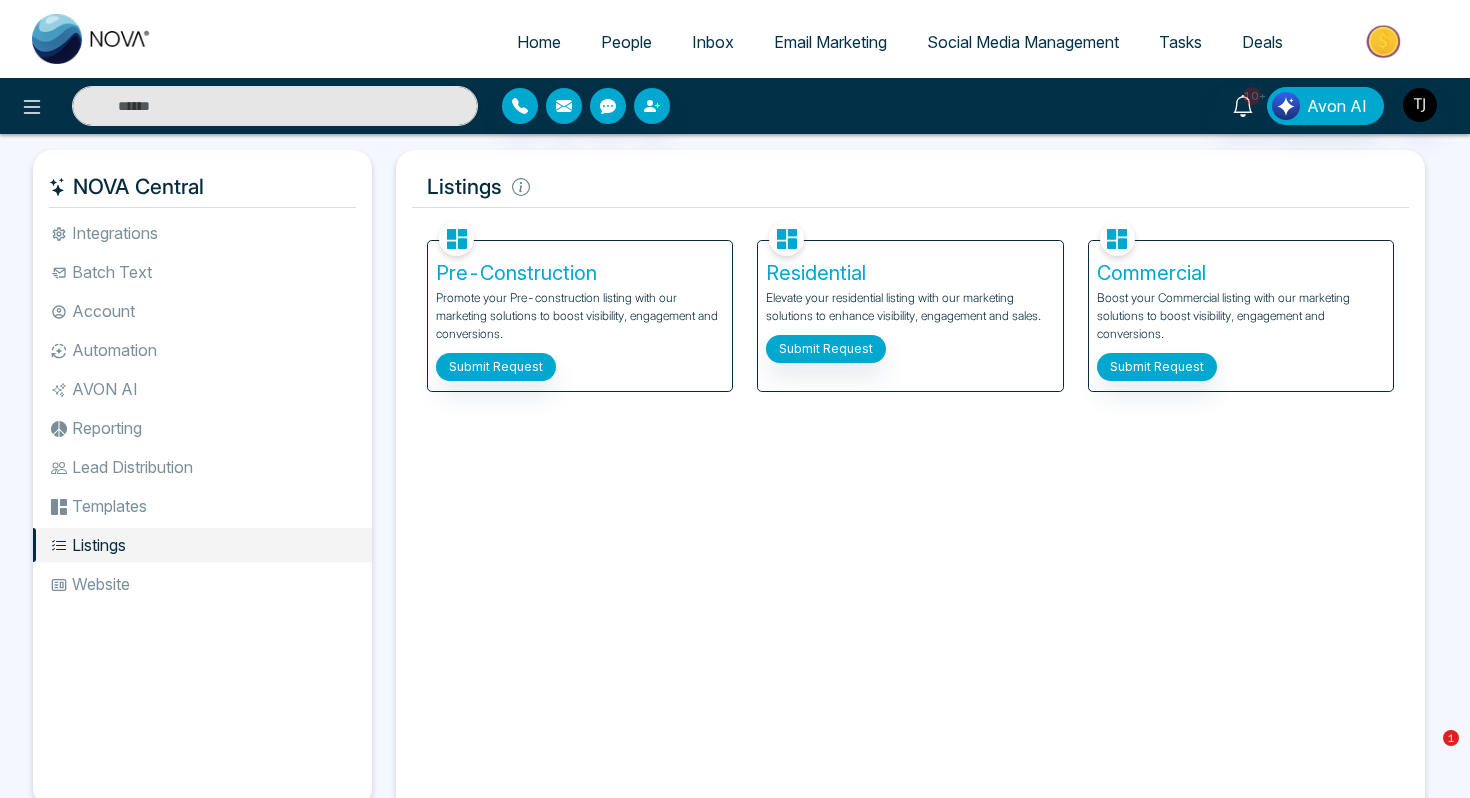 click on "Social Media Management" at bounding box center (1023, 42) 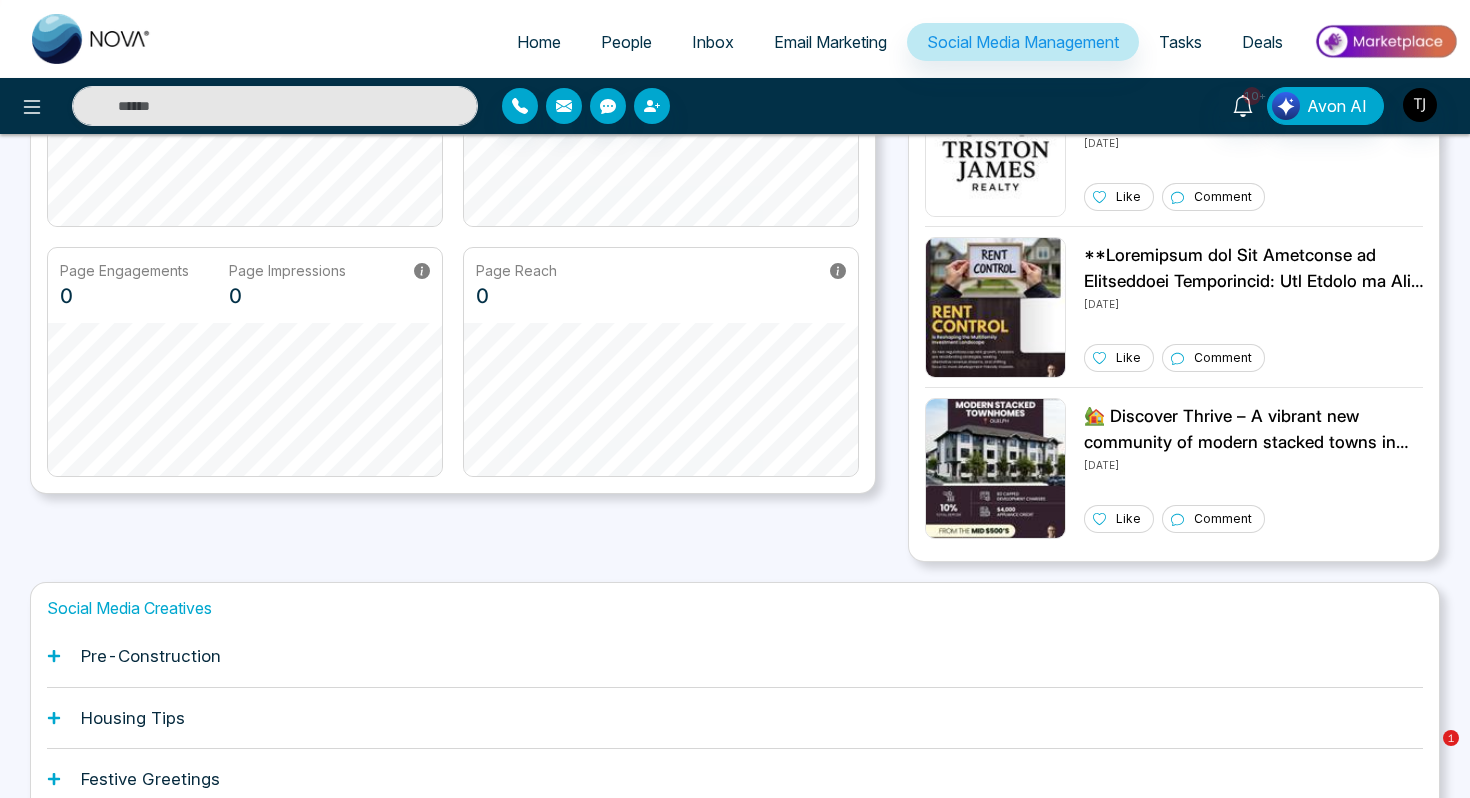 scroll, scrollTop: 494, scrollLeft: 0, axis: vertical 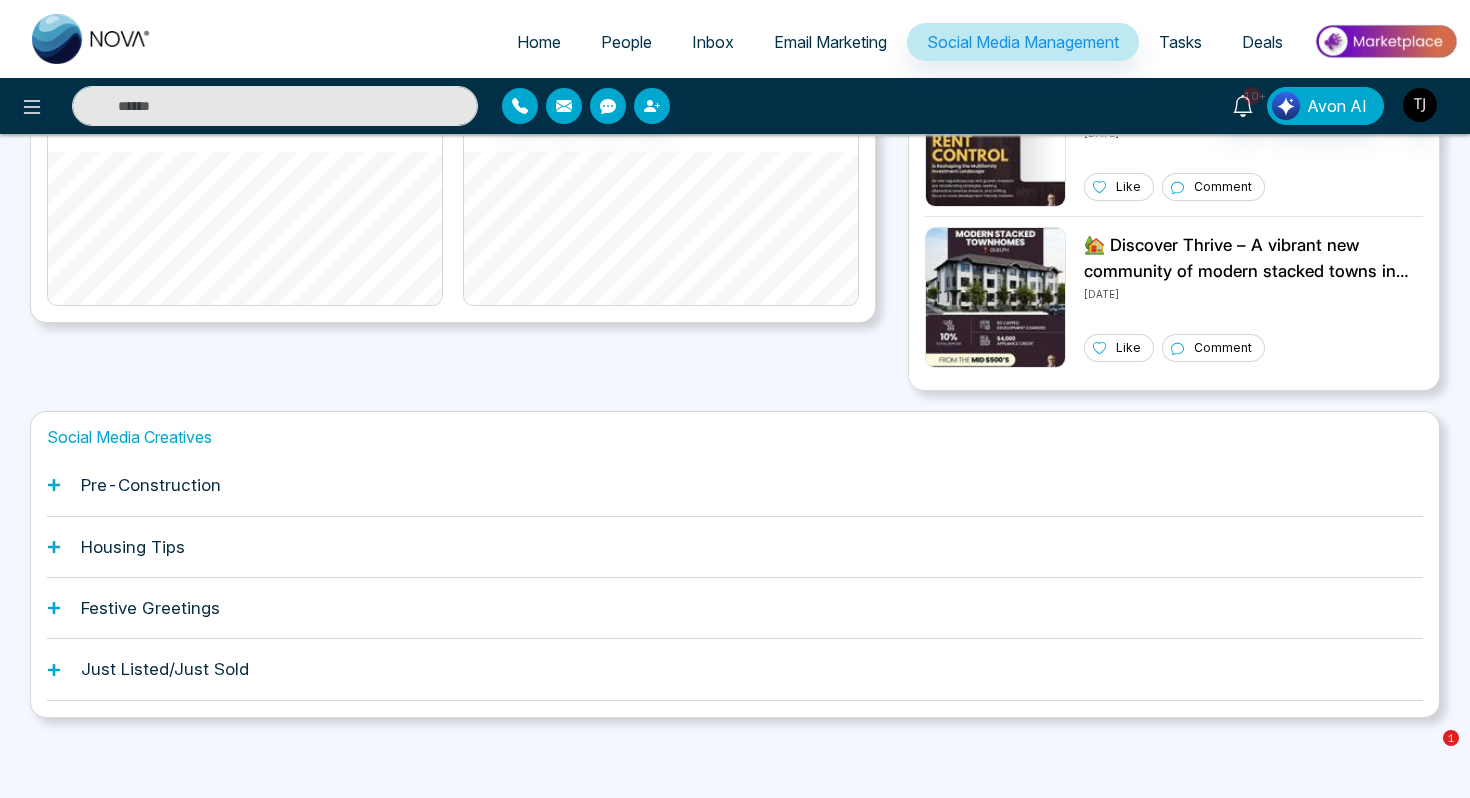 click on "Just Listed/Just Sold" at bounding box center (165, 669) 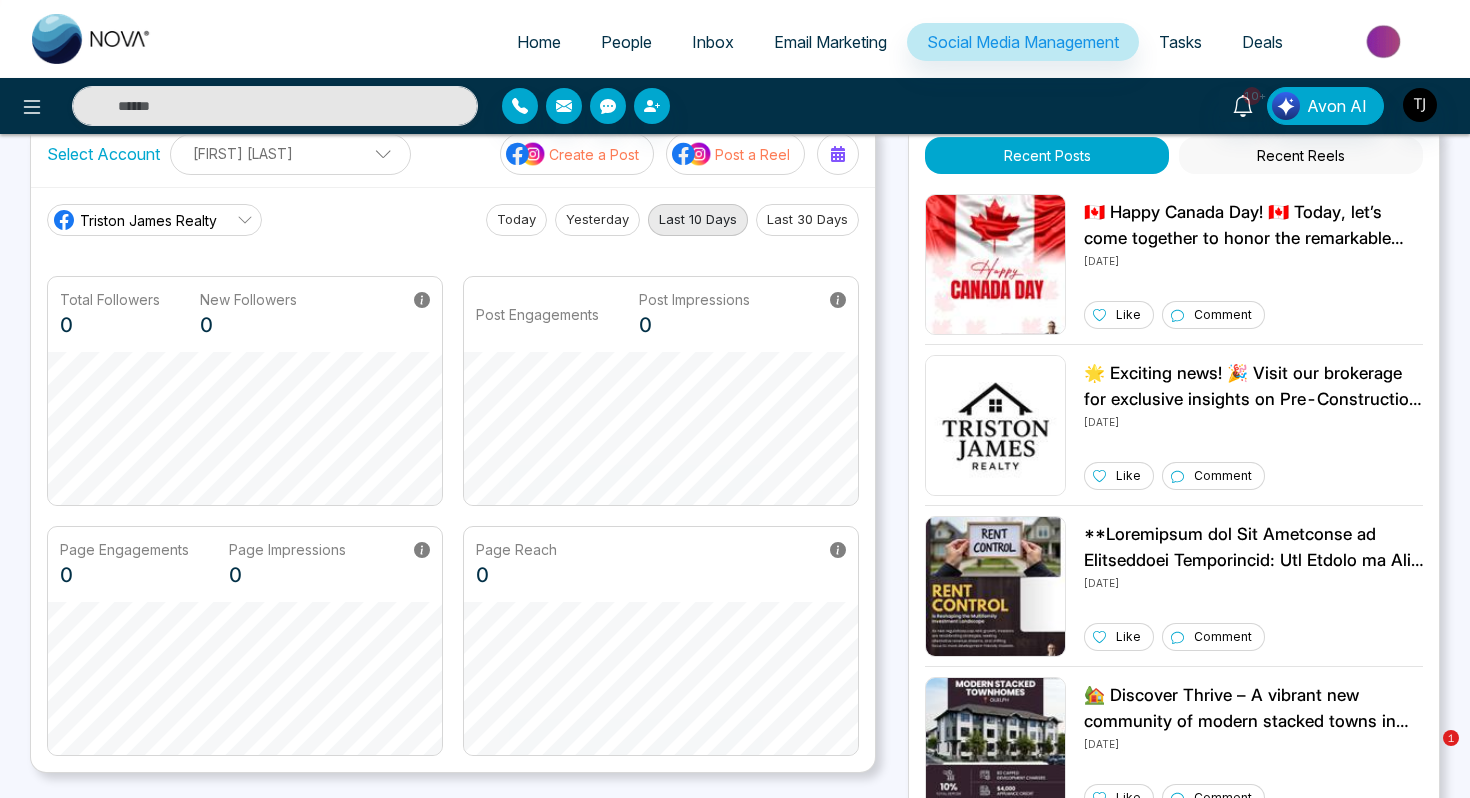 scroll, scrollTop: 0, scrollLeft: 0, axis: both 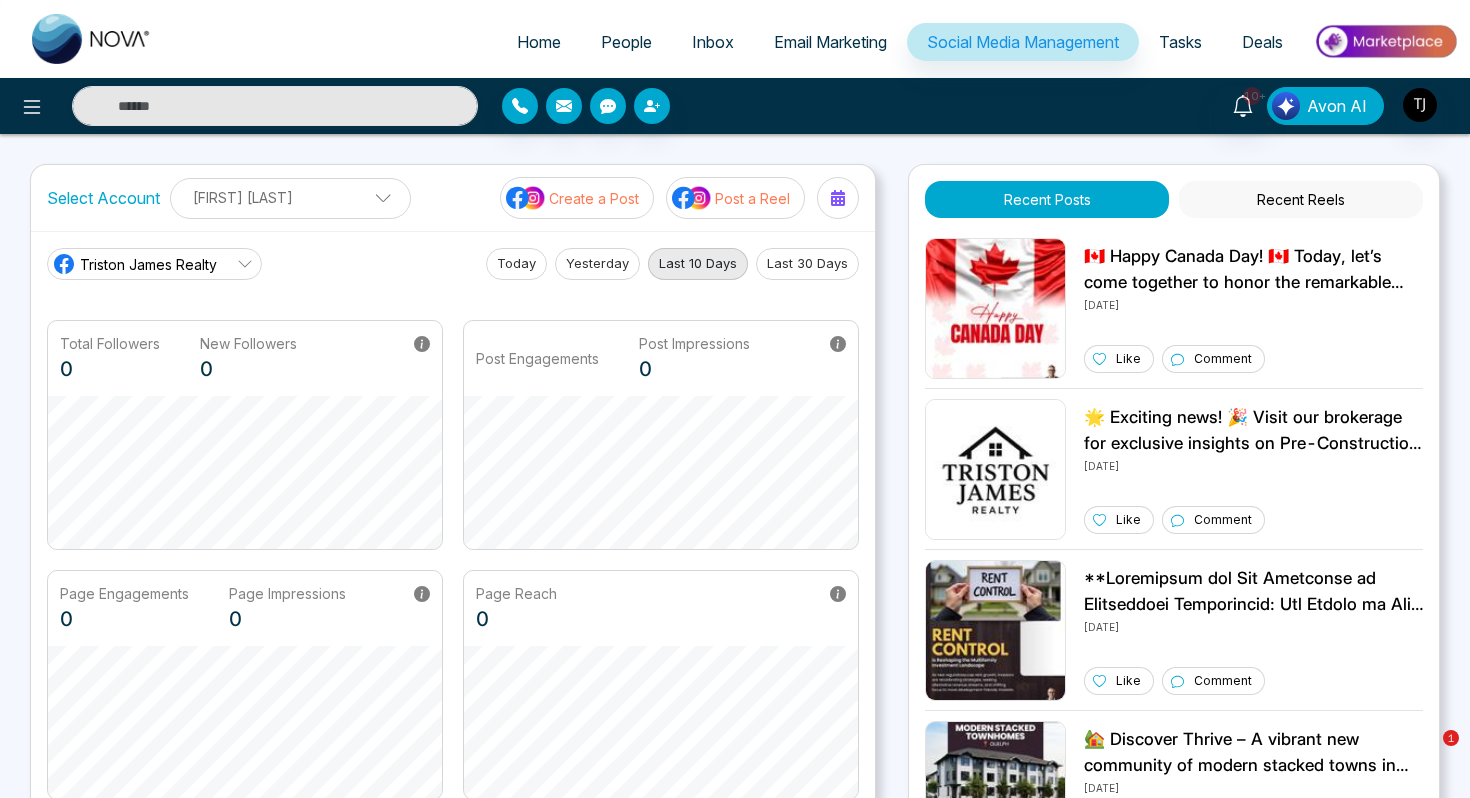 click on "Avon AI" at bounding box center [1337, 106] 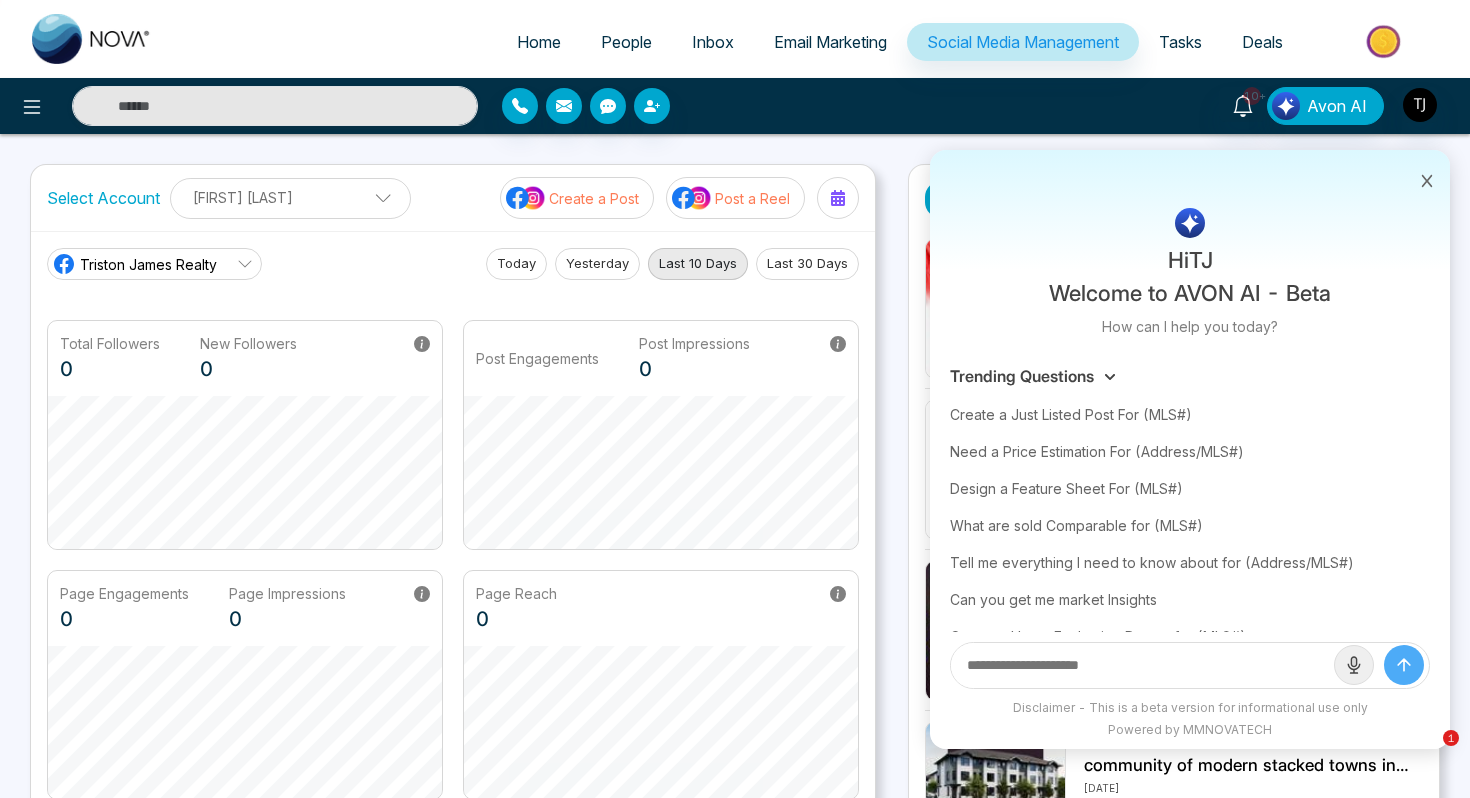 click at bounding box center (1385, 41) 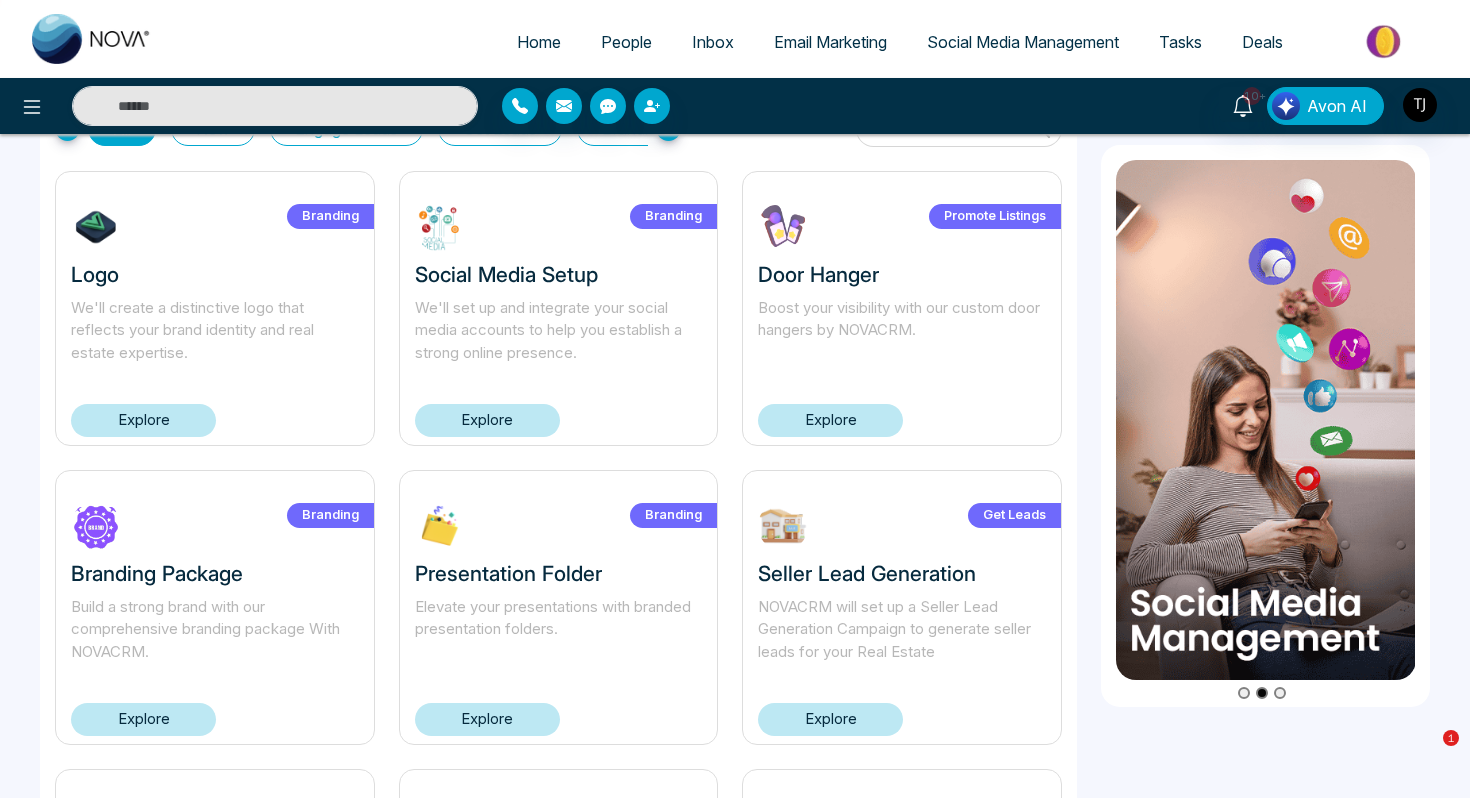 scroll, scrollTop: 0, scrollLeft: 0, axis: both 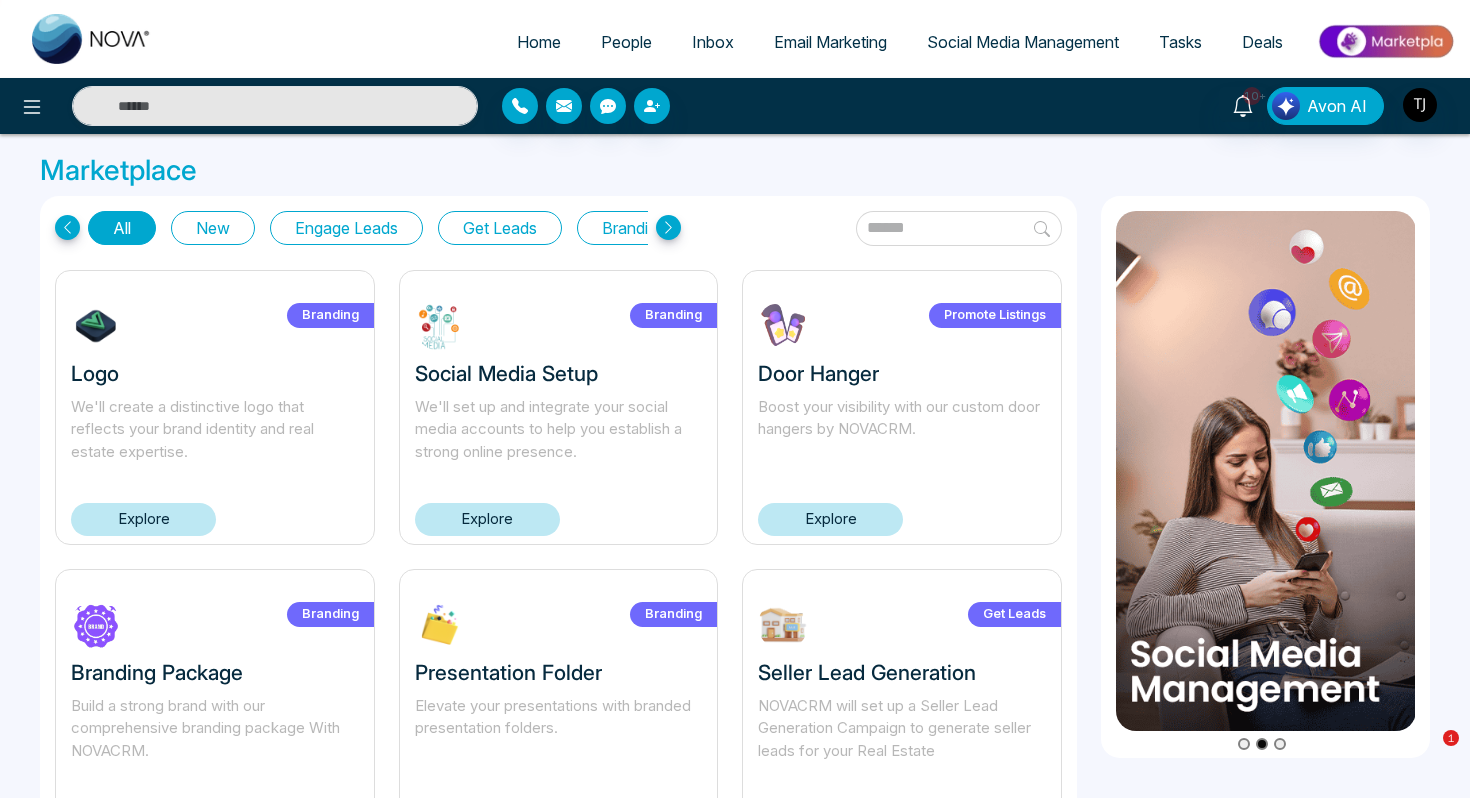 click on "Get Leads" at bounding box center [500, 228] 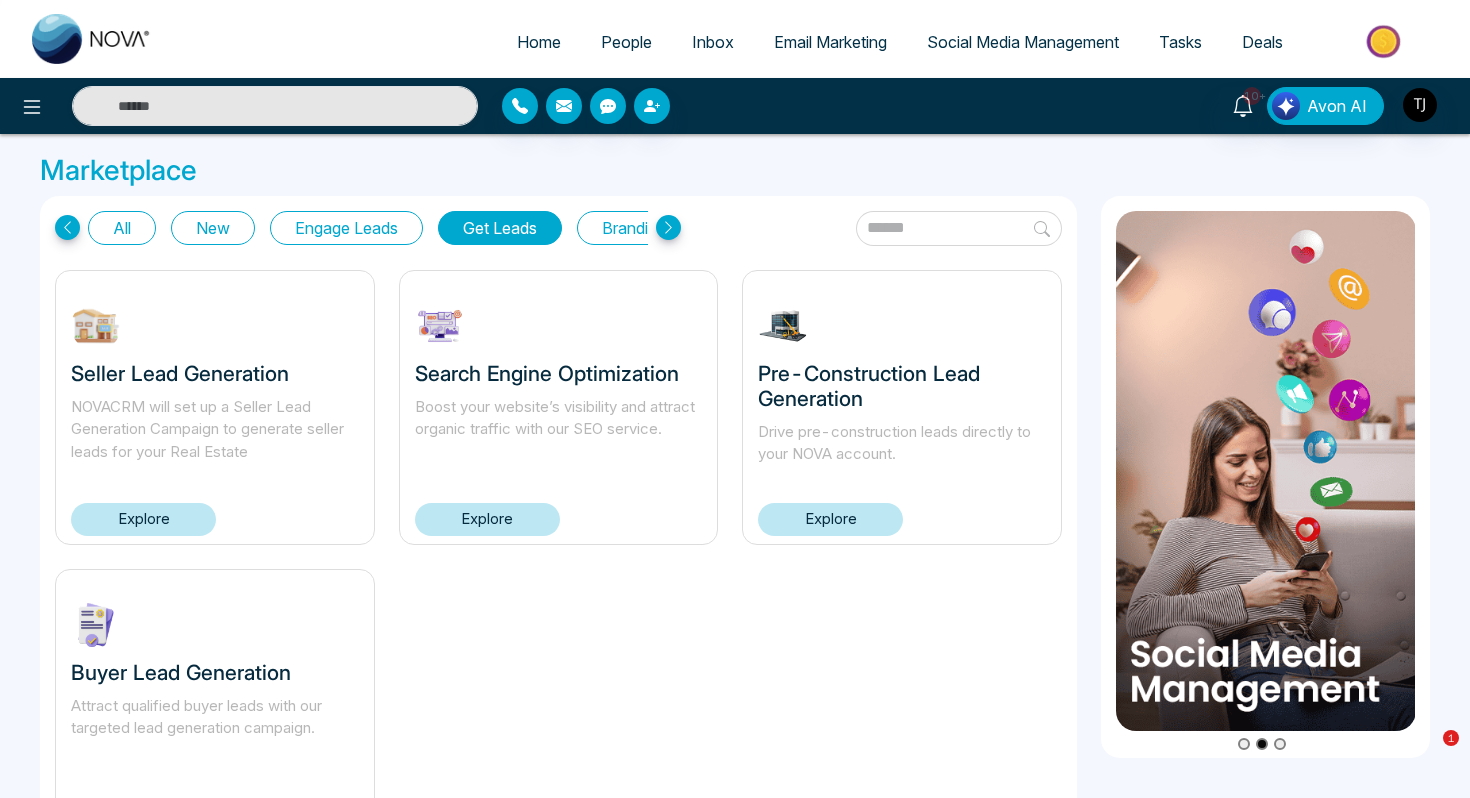 scroll, scrollTop: 104, scrollLeft: 0, axis: vertical 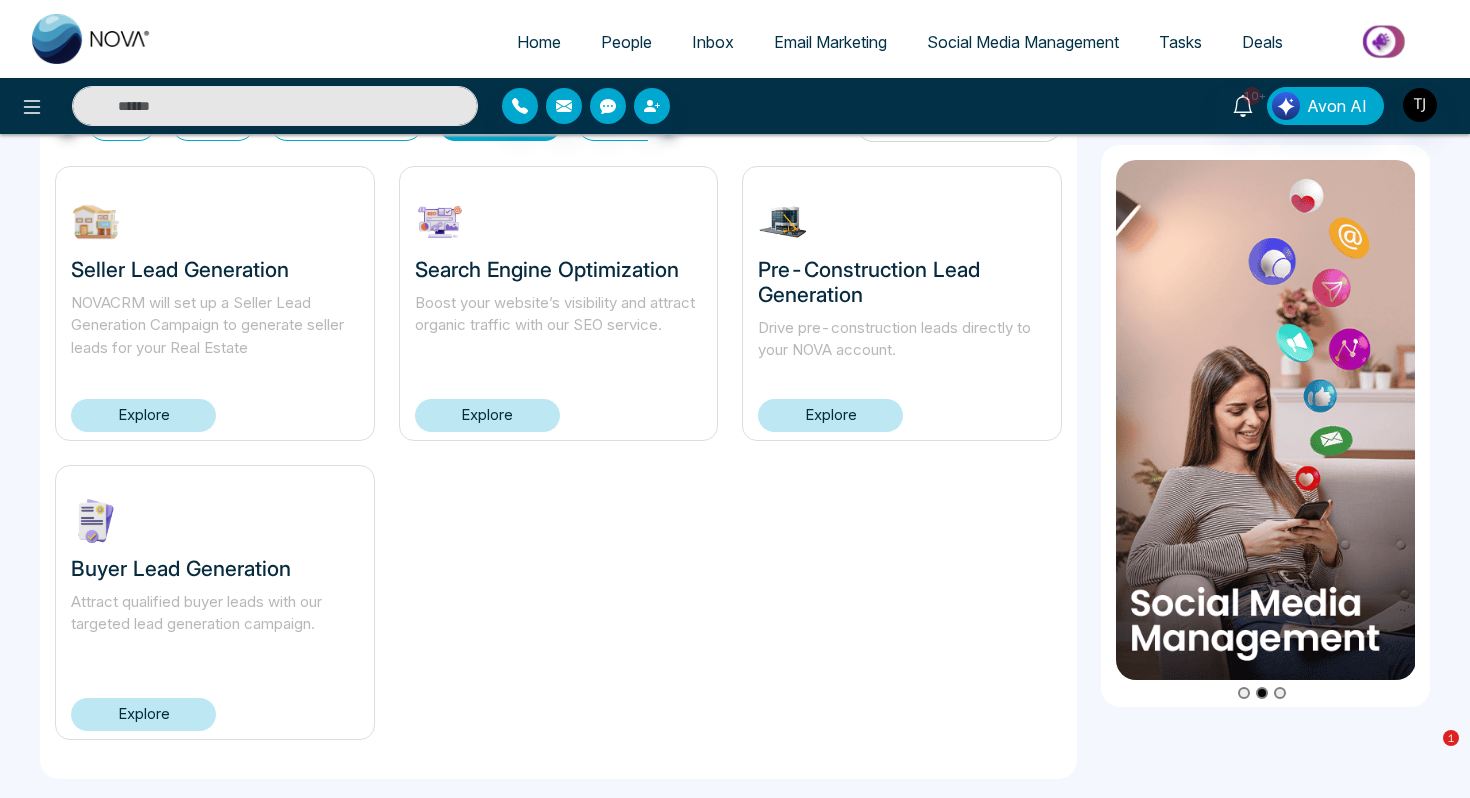 click on "Explore" at bounding box center (143, 714) 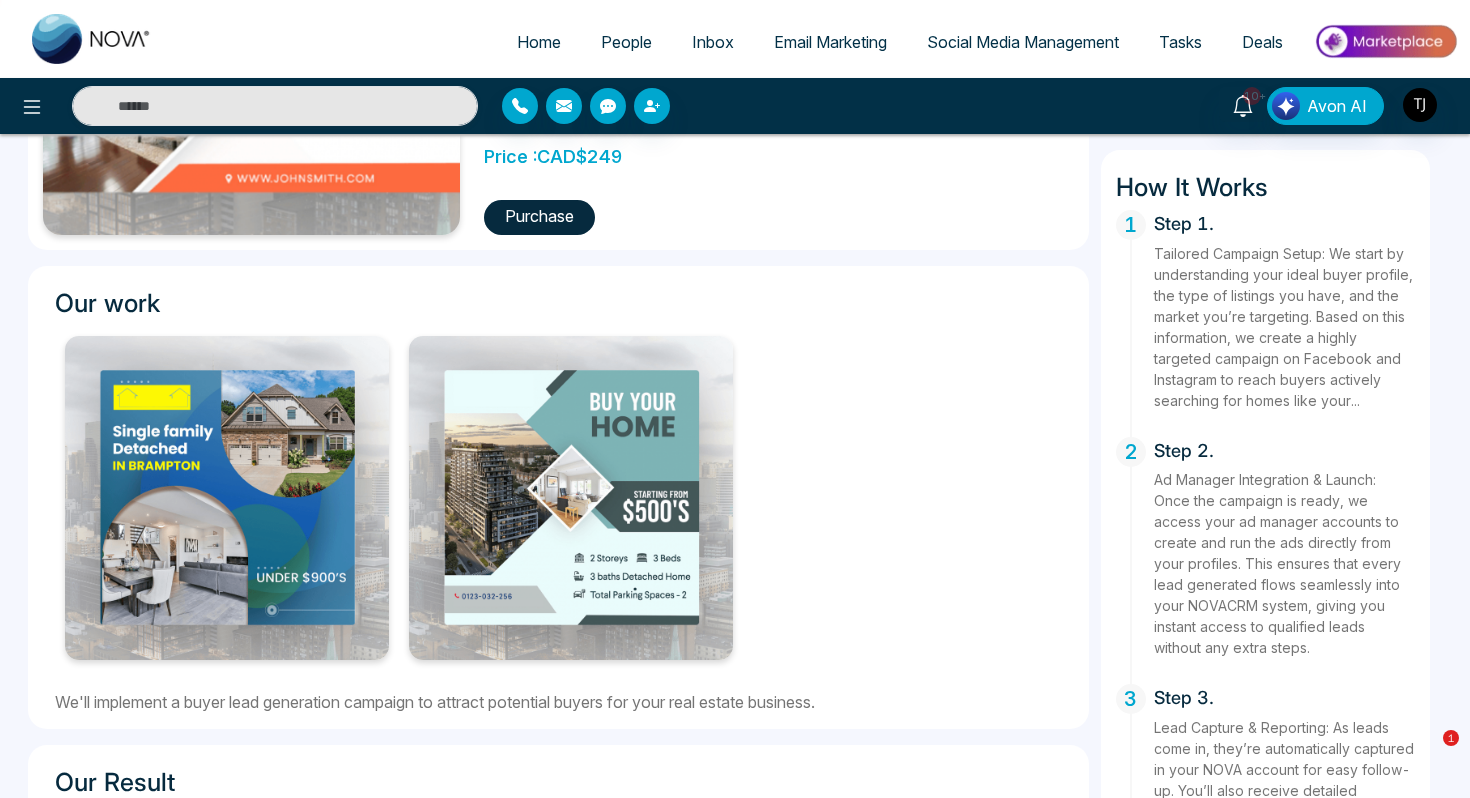 scroll, scrollTop: 539, scrollLeft: 0, axis: vertical 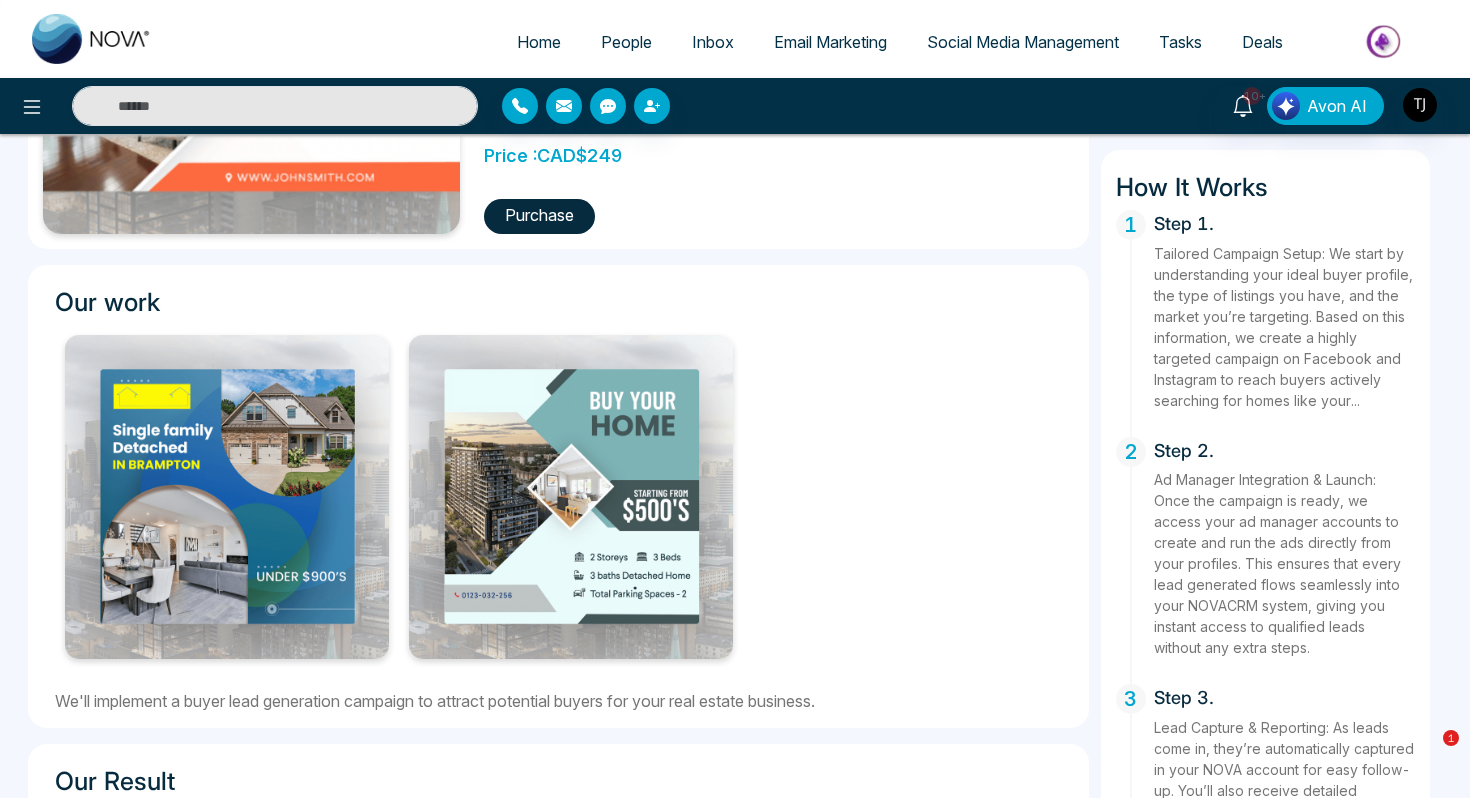 click at bounding box center [1385, 41] 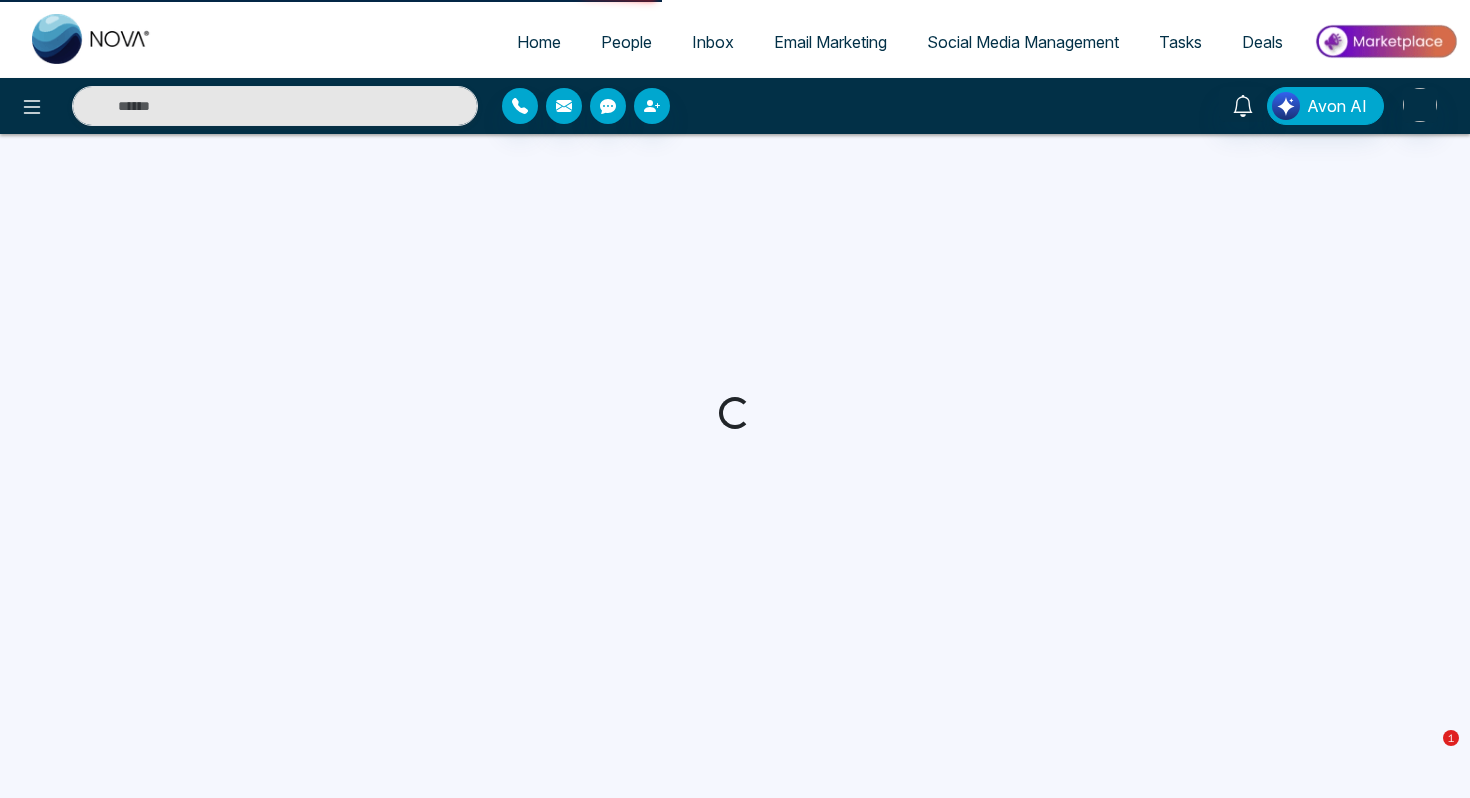 scroll, scrollTop: 0, scrollLeft: 0, axis: both 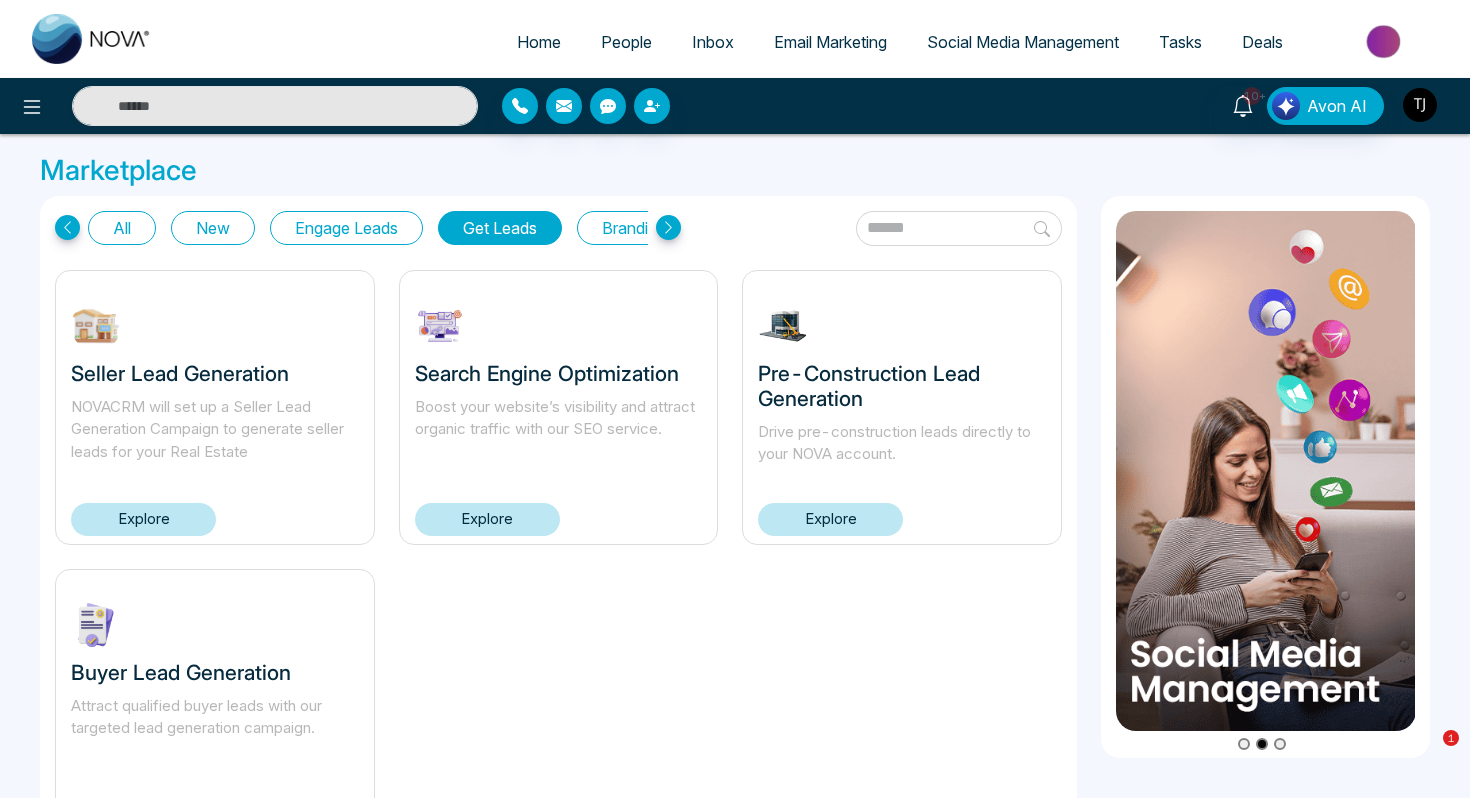click at bounding box center (1420, 105) 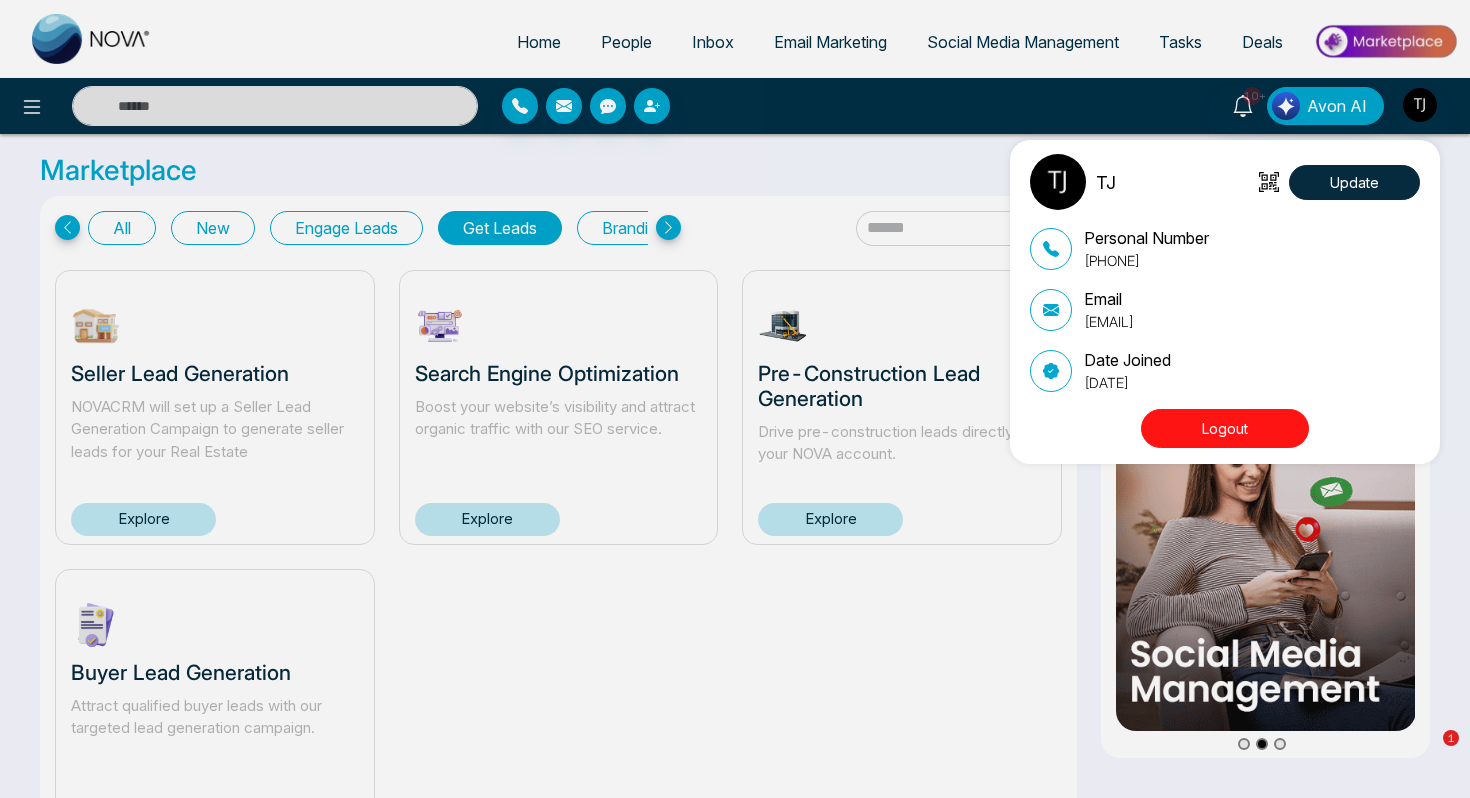 click on "Logout" at bounding box center [1225, 428] 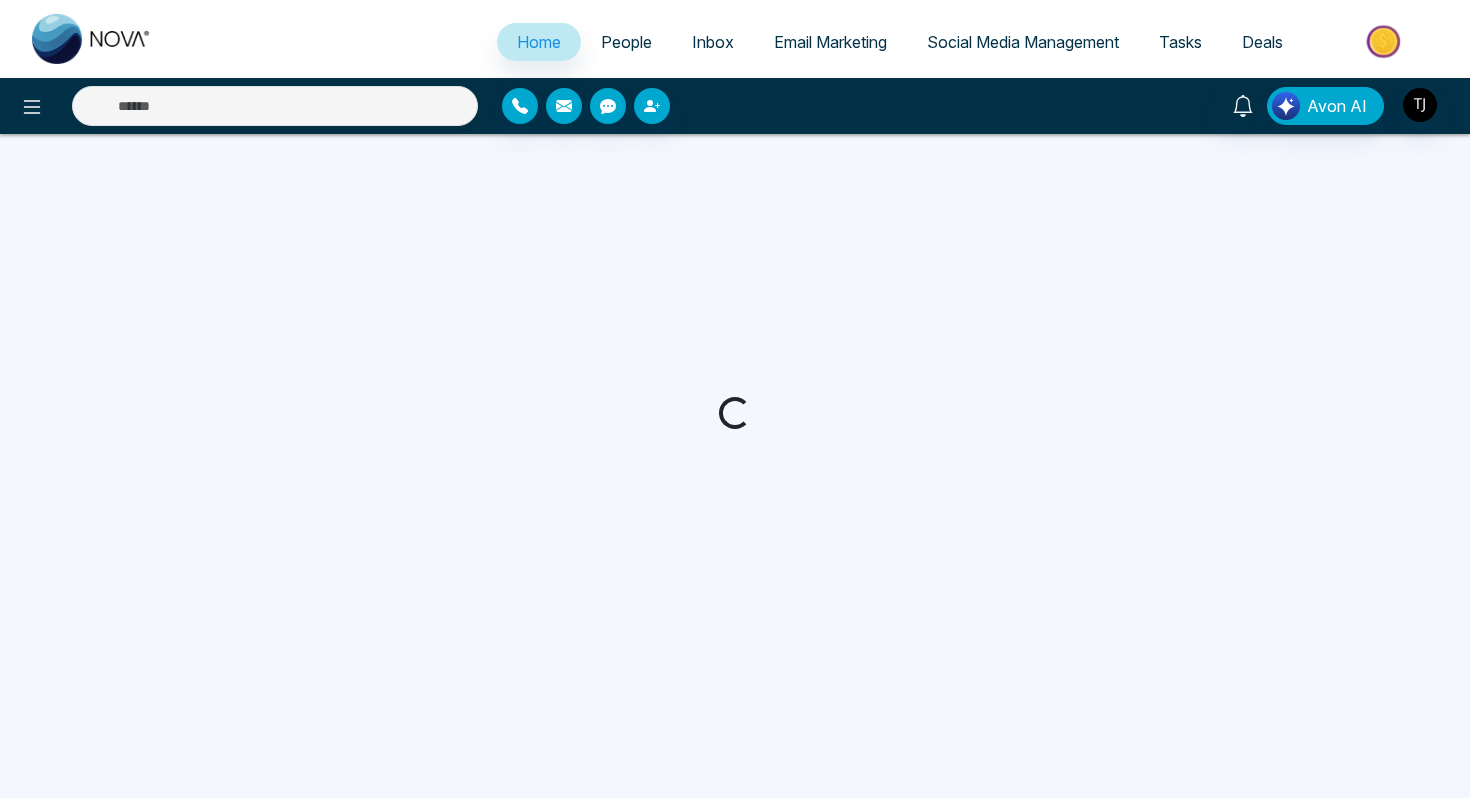 select on "*" 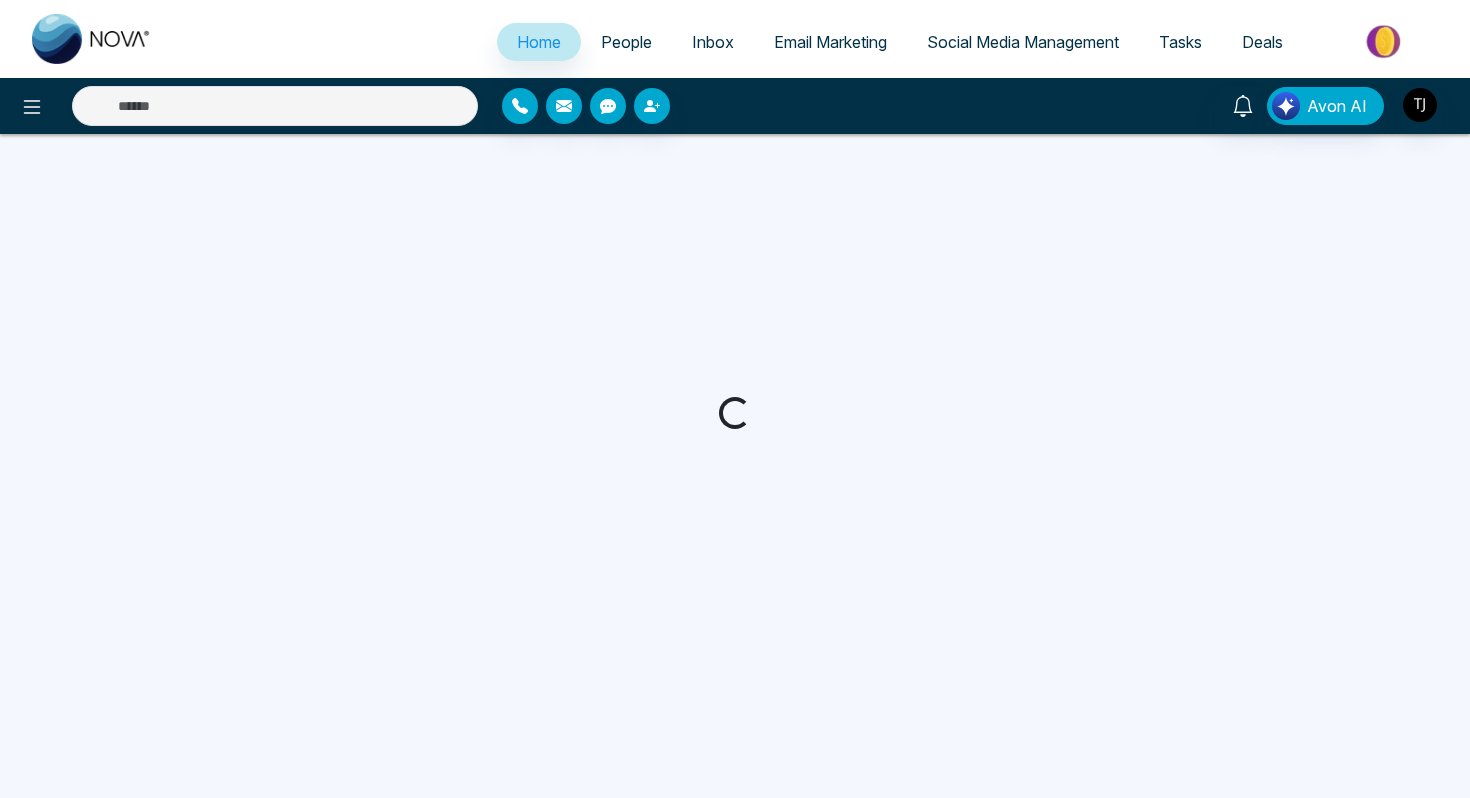 select on "*" 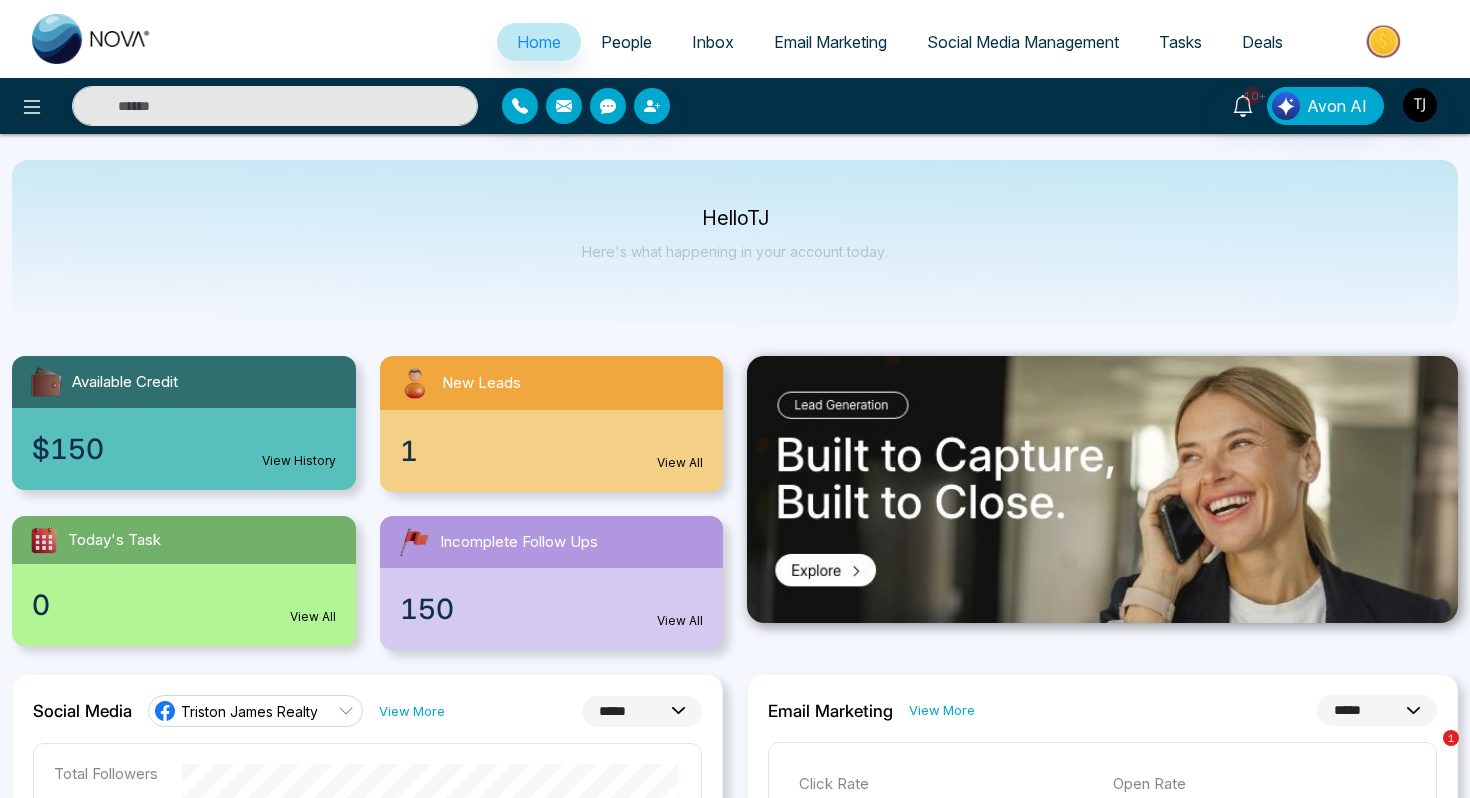 scroll, scrollTop: 0, scrollLeft: 0, axis: both 